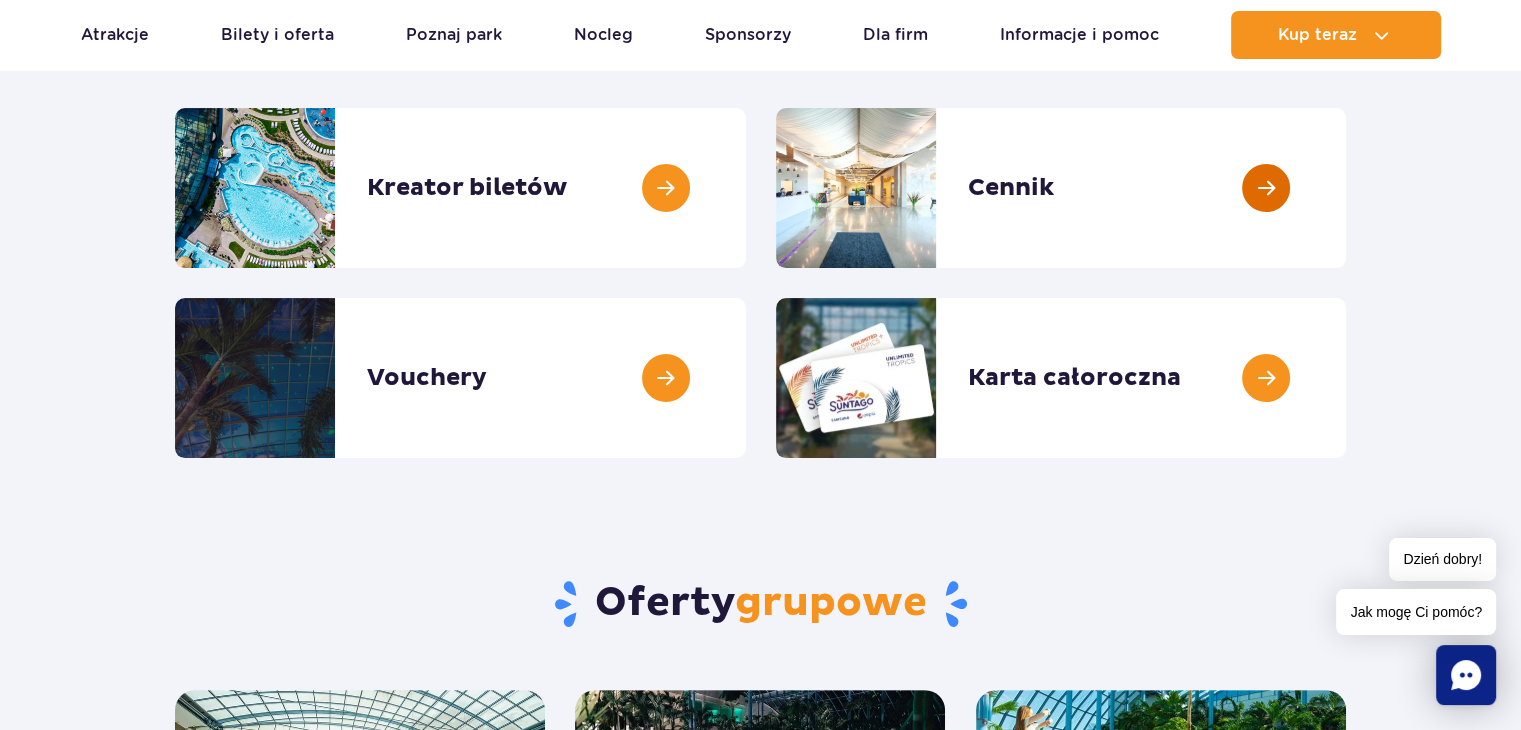 scroll, scrollTop: 272, scrollLeft: 0, axis: vertical 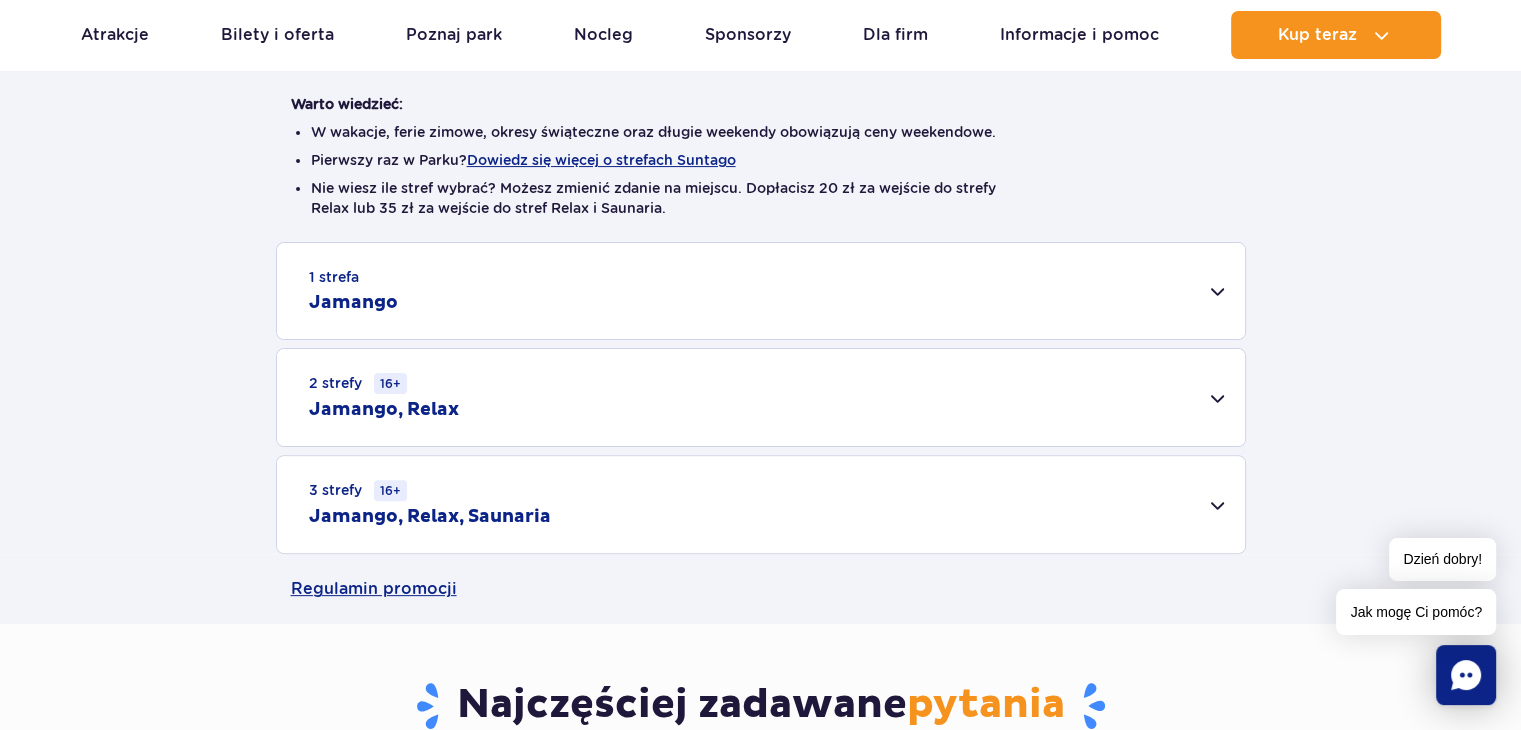 click on "1 strefa
Jamango" at bounding box center [761, 291] 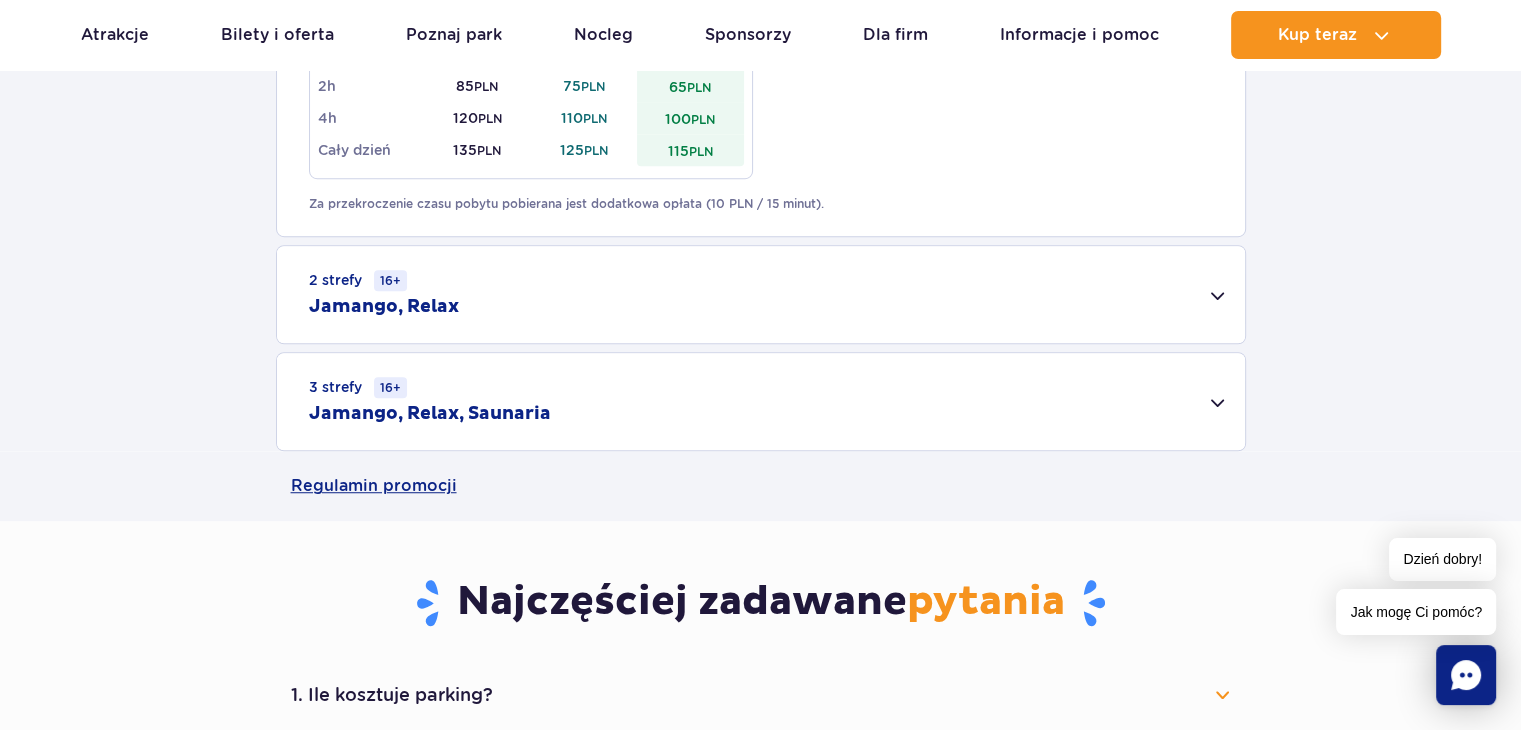 scroll, scrollTop: 1340, scrollLeft: 0, axis: vertical 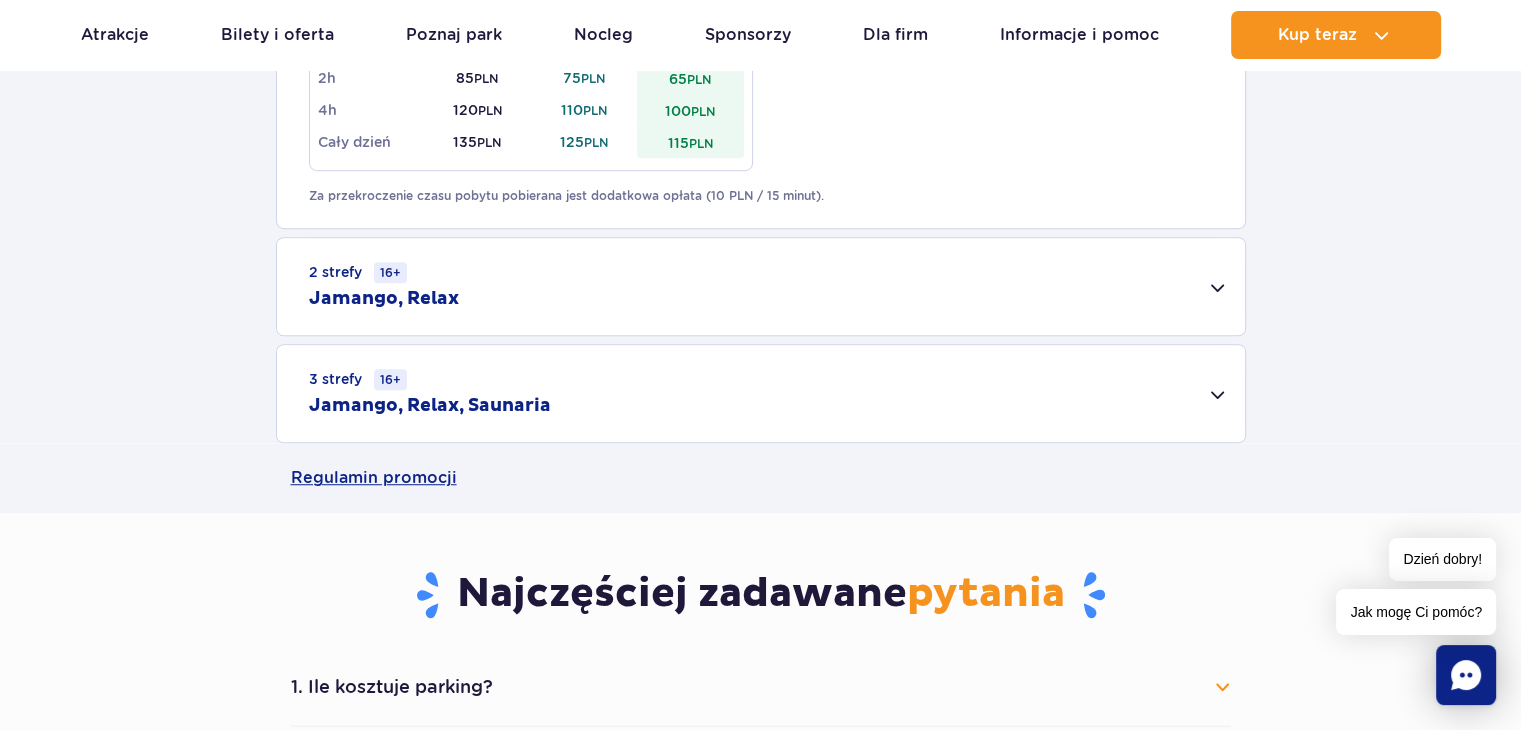 click on "2 strefy  16+
Jamango, Relax" at bounding box center (761, 286) 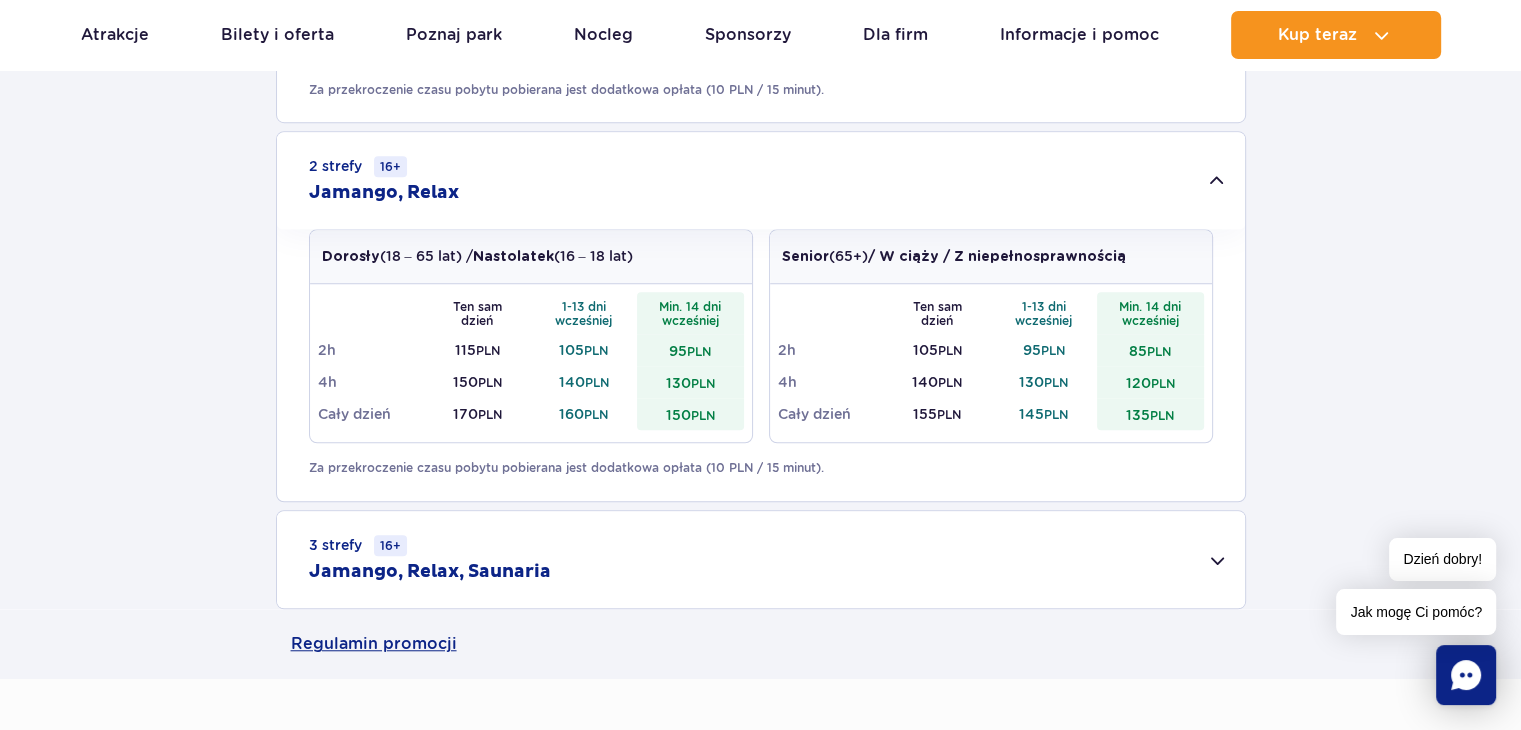 scroll, scrollTop: 1455, scrollLeft: 0, axis: vertical 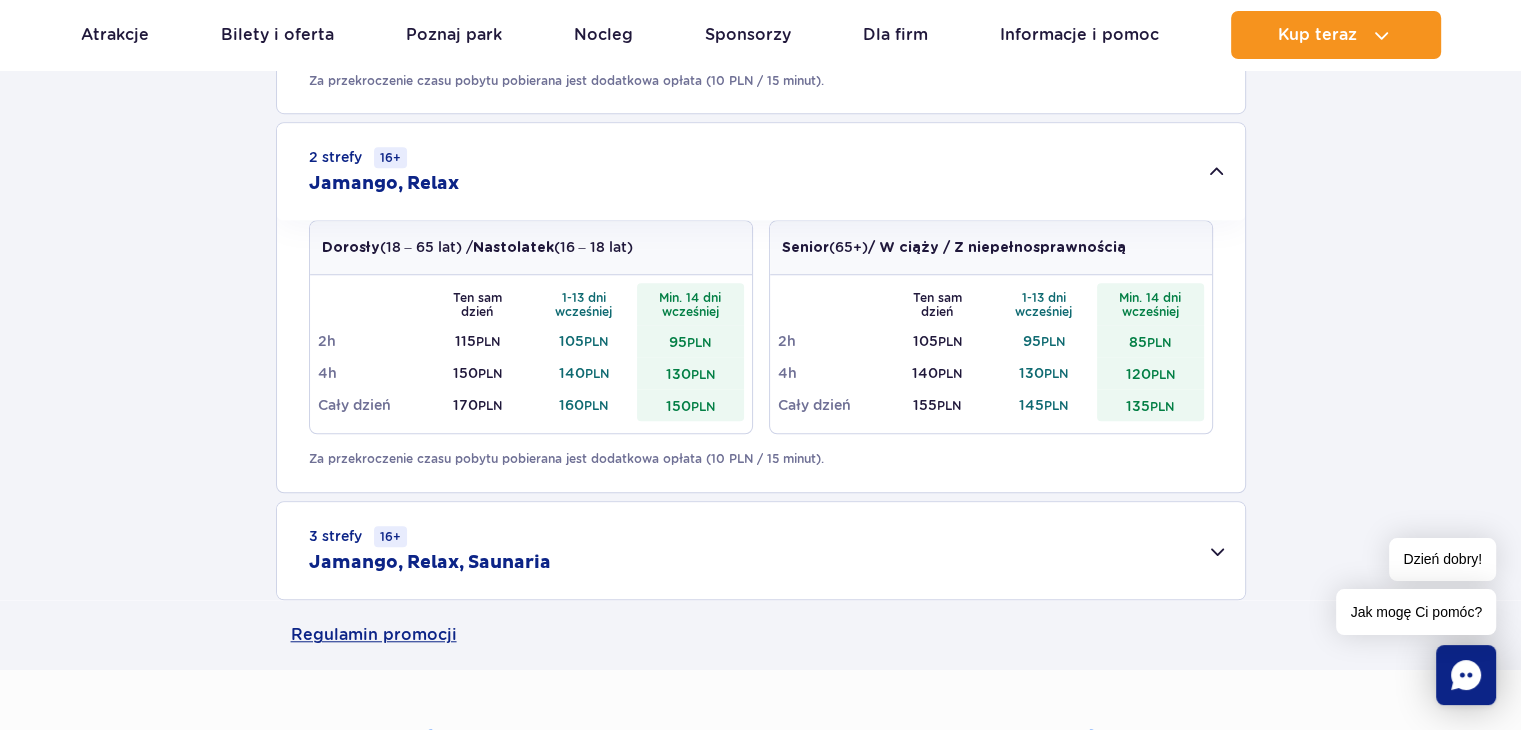 click on "95  PLN" at bounding box center [690, 341] 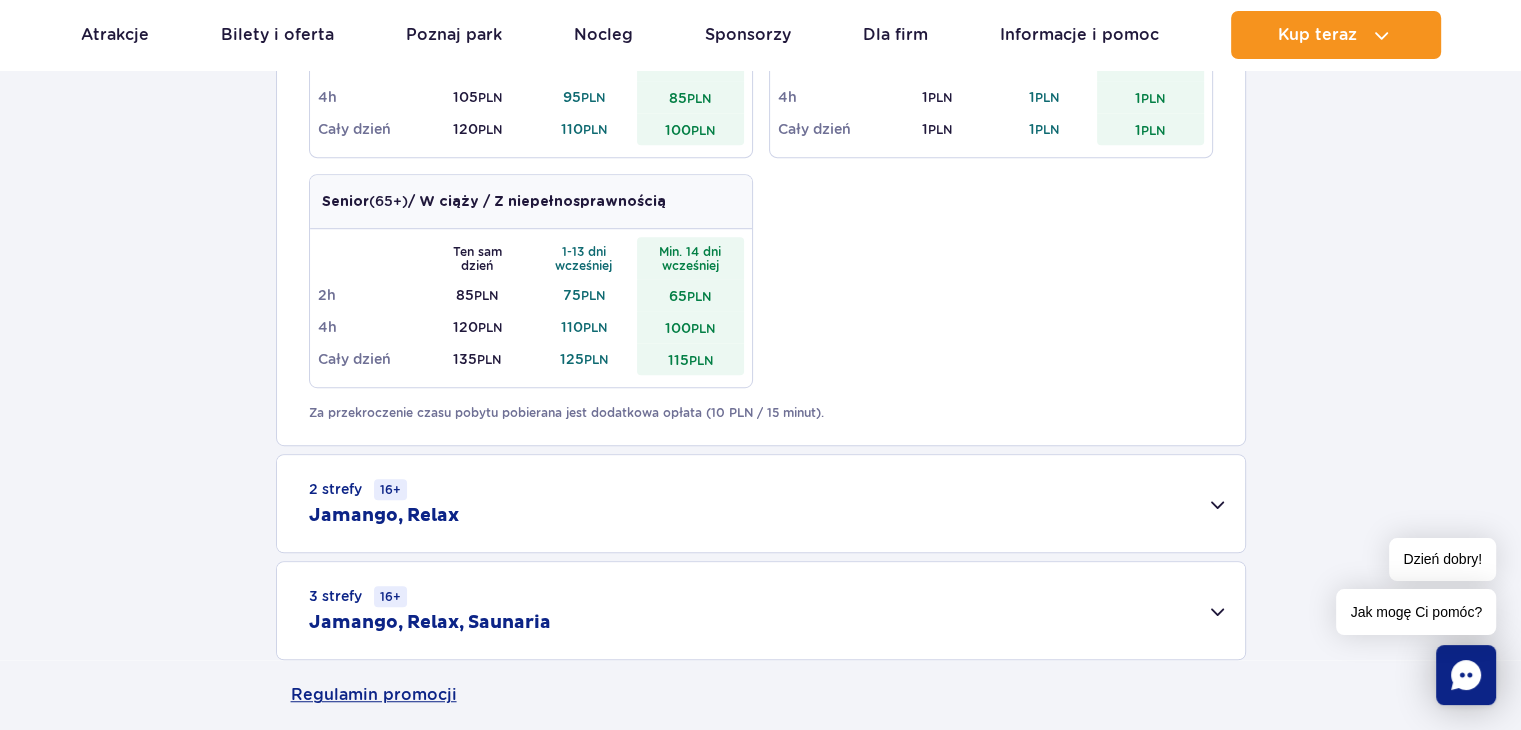 scroll, scrollTop: 1122, scrollLeft: 0, axis: vertical 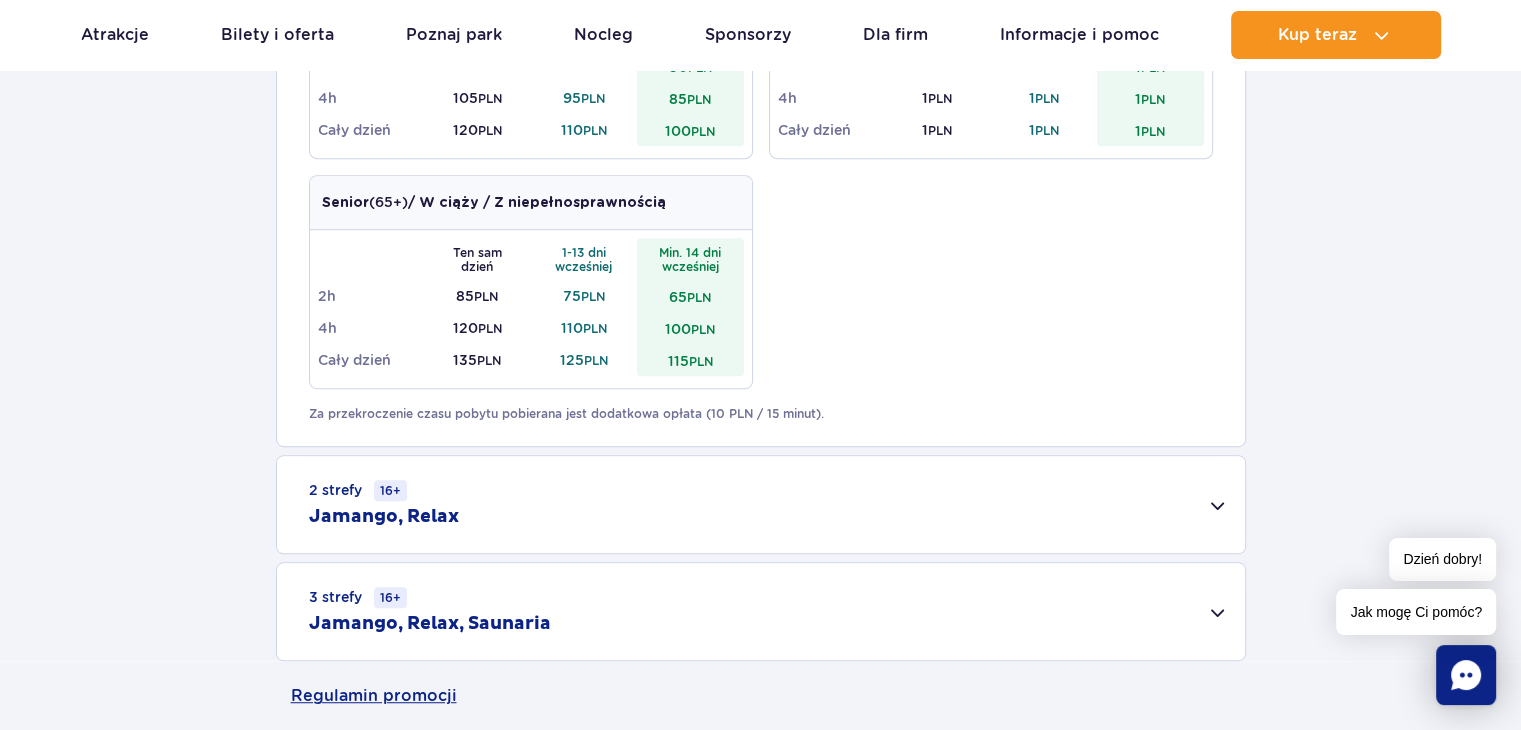 click on "2 strefy  16+
Jamango, Relax" at bounding box center [761, 504] 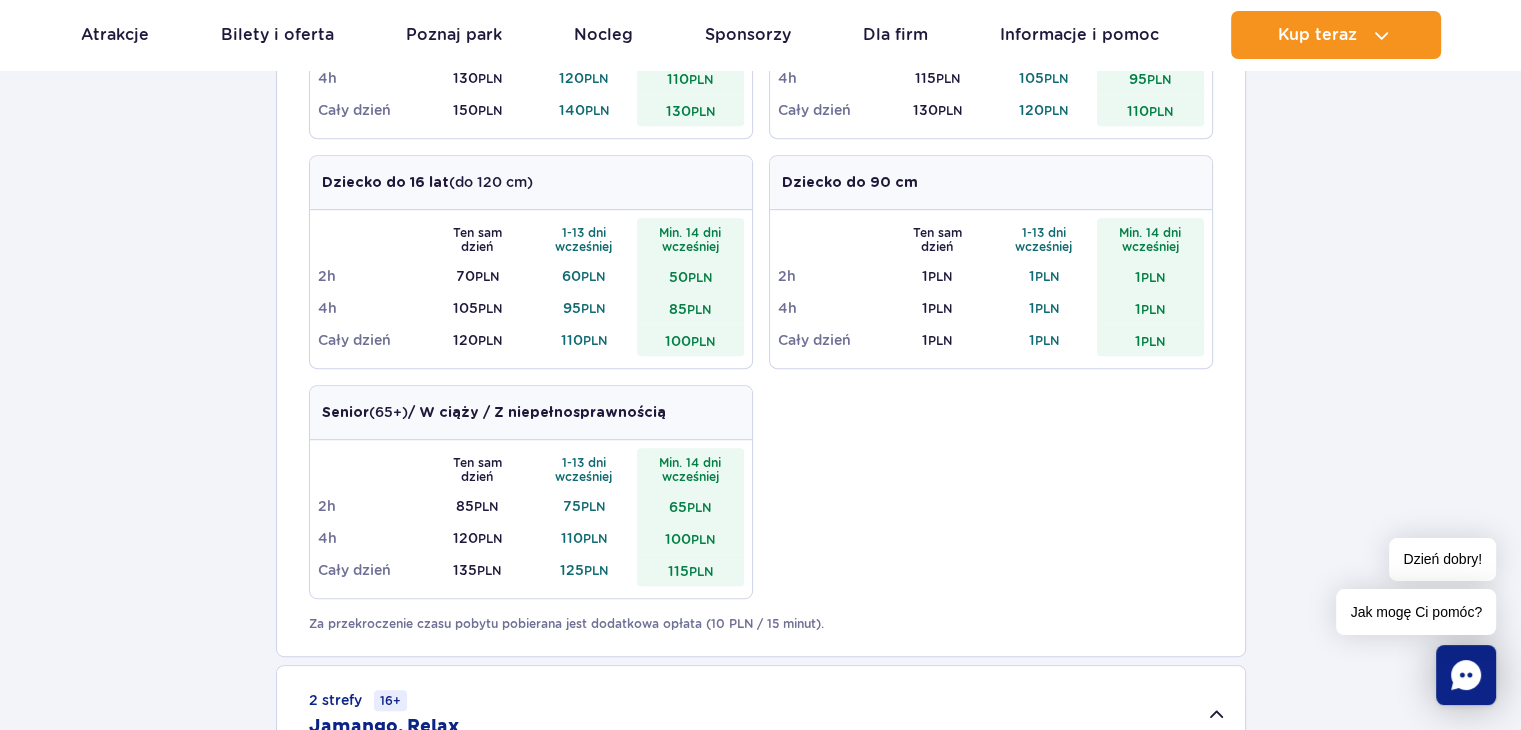 scroll, scrollTop: 872, scrollLeft: 0, axis: vertical 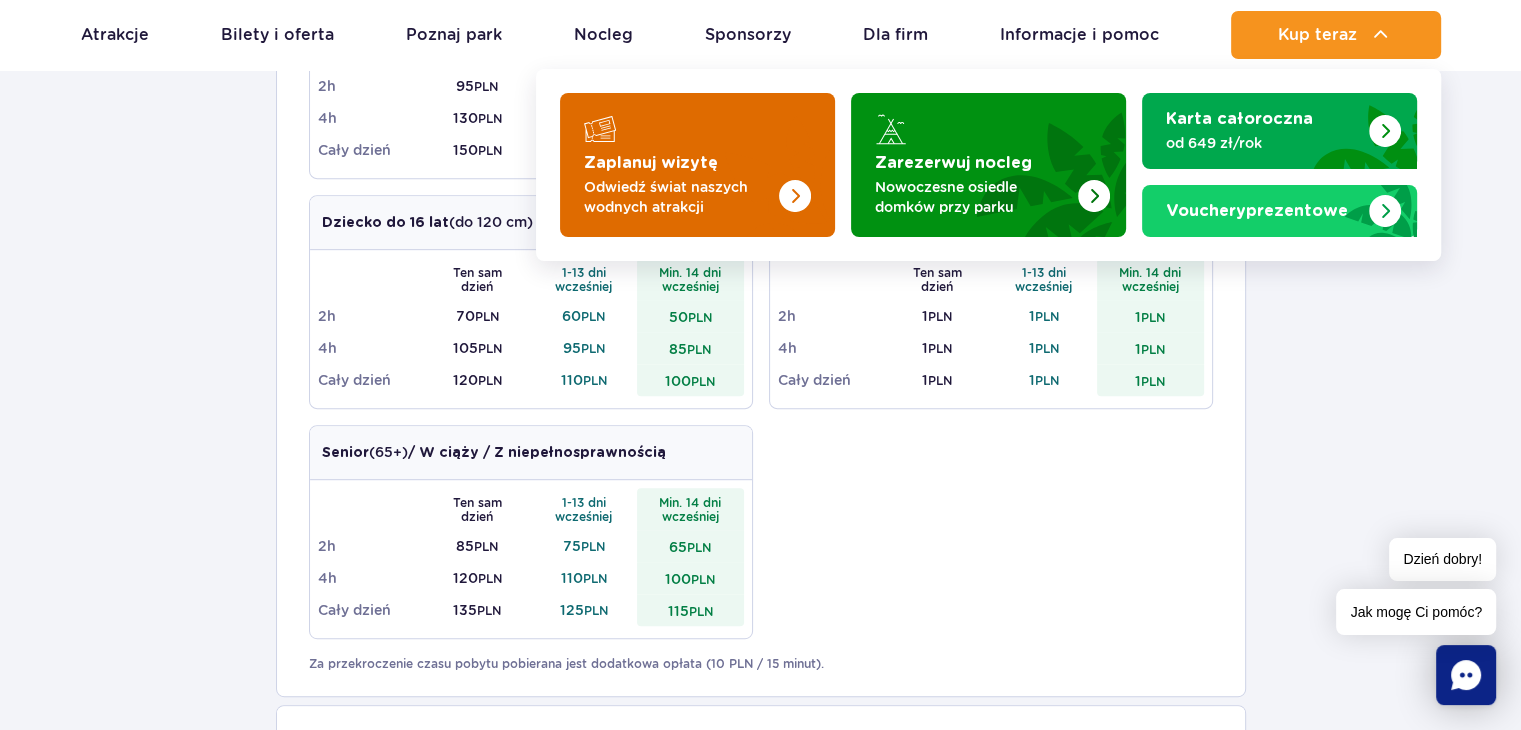 click at bounding box center [755, 159] 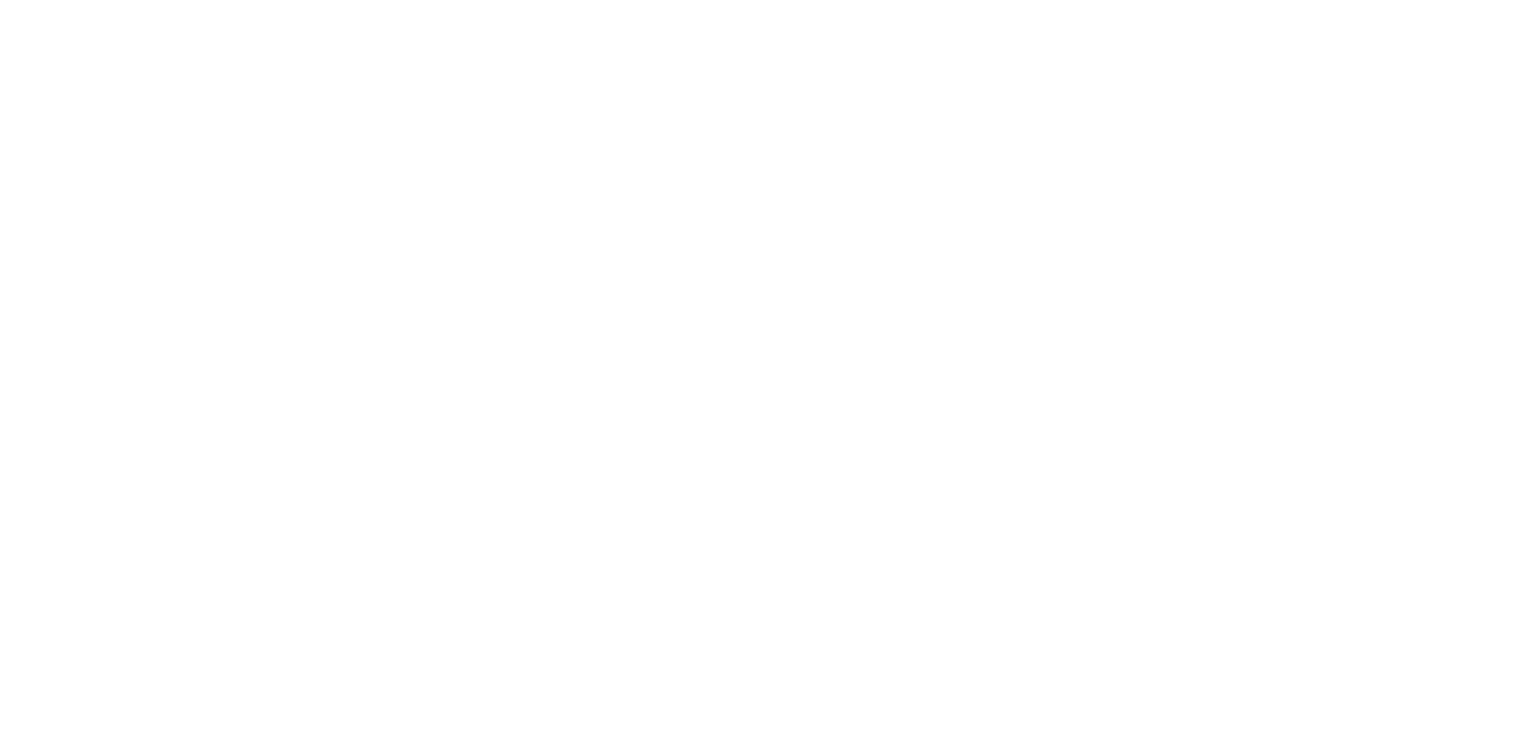 scroll, scrollTop: 0, scrollLeft: 0, axis: both 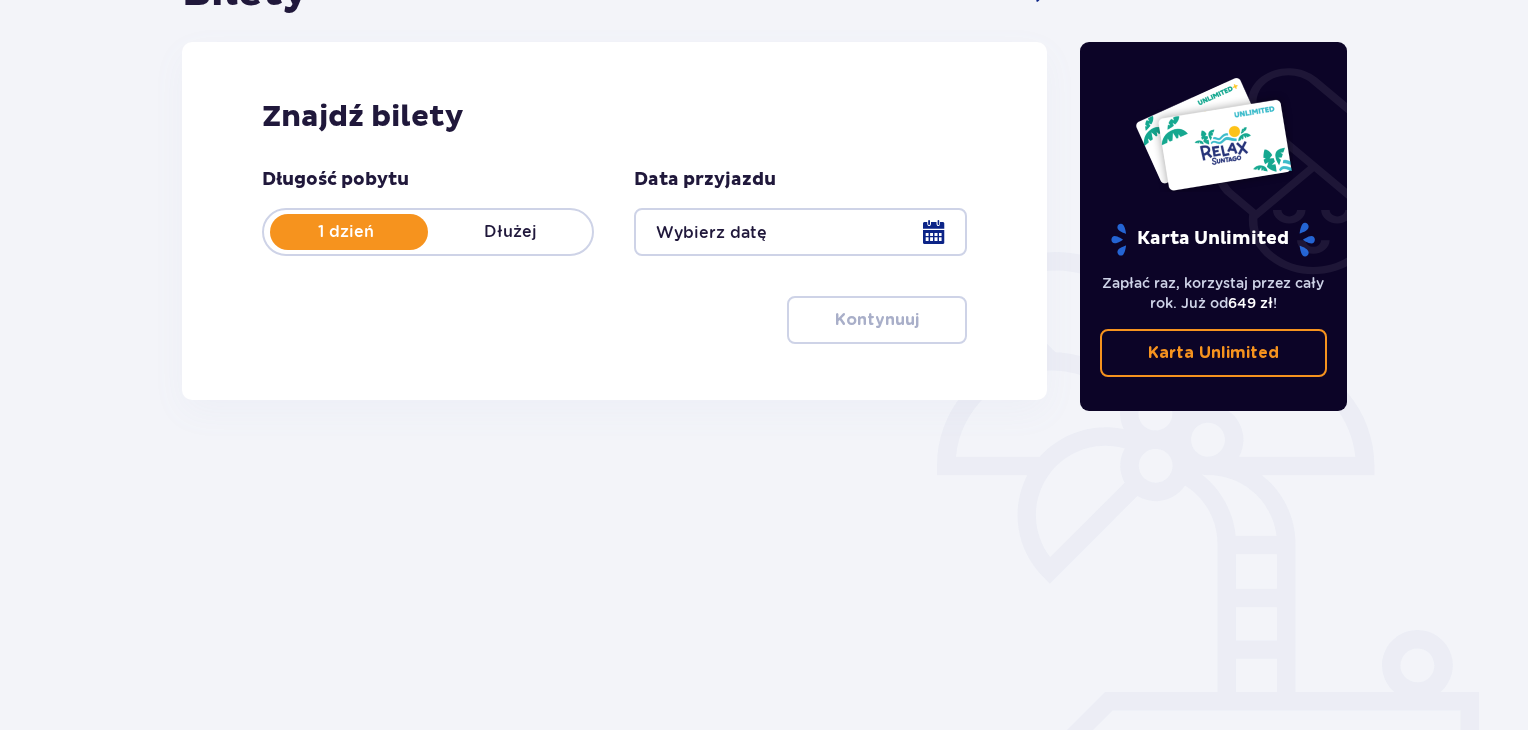 click at bounding box center [800, 232] 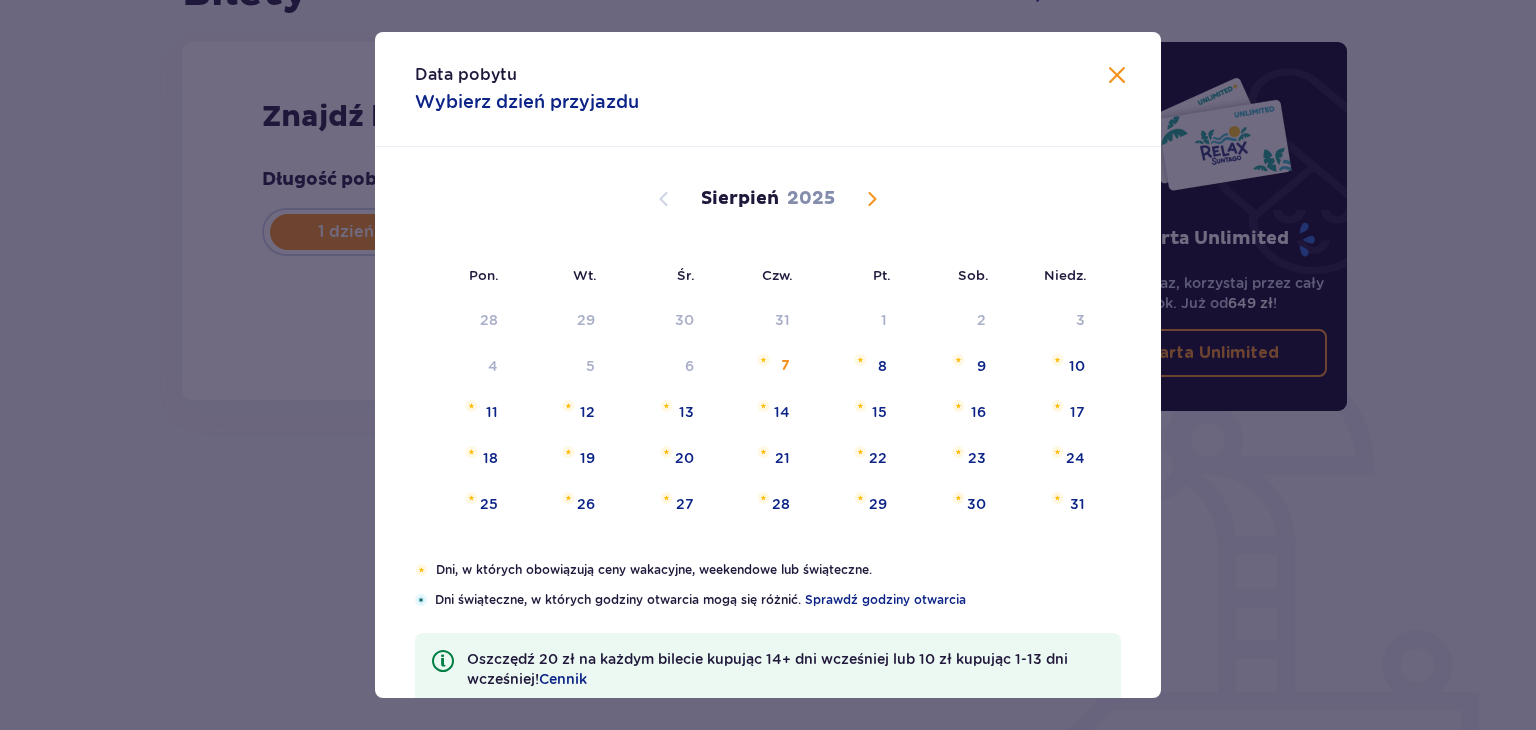drag, startPoint x: 884, startPoint y: 199, endPoint x: 874, endPoint y: 193, distance: 11.661903 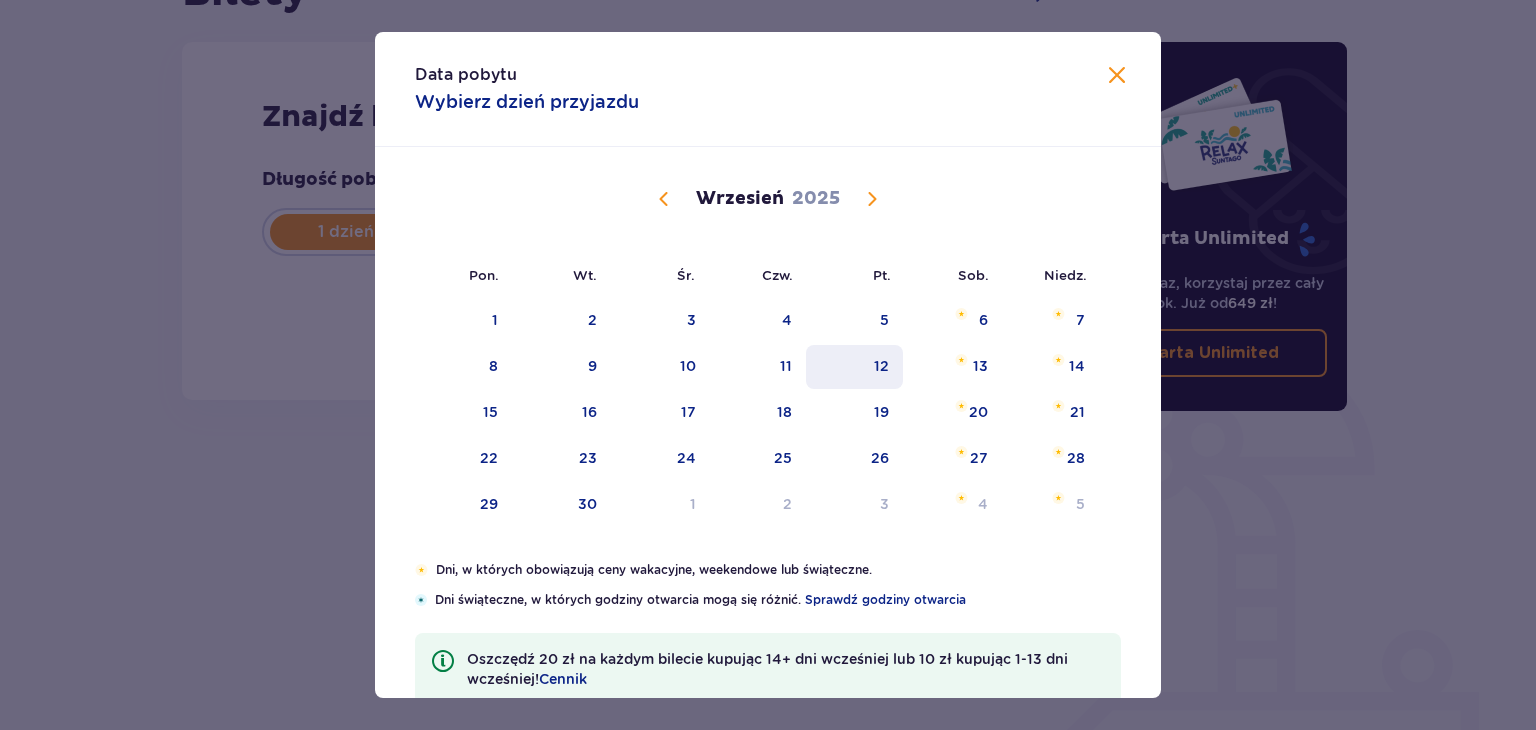 click on "12" at bounding box center (881, 366) 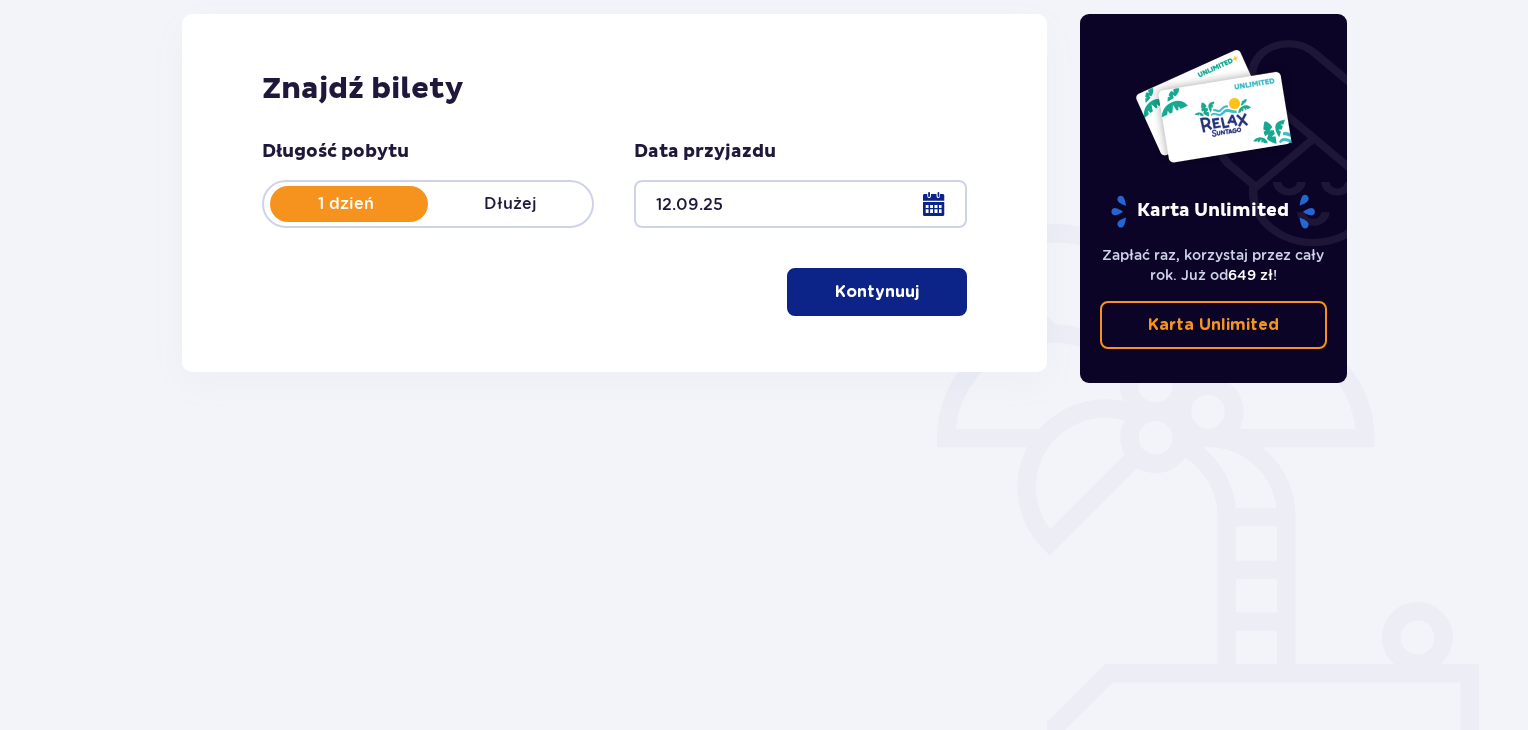 scroll, scrollTop: 289, scrollLeft: 0, axis: vertical 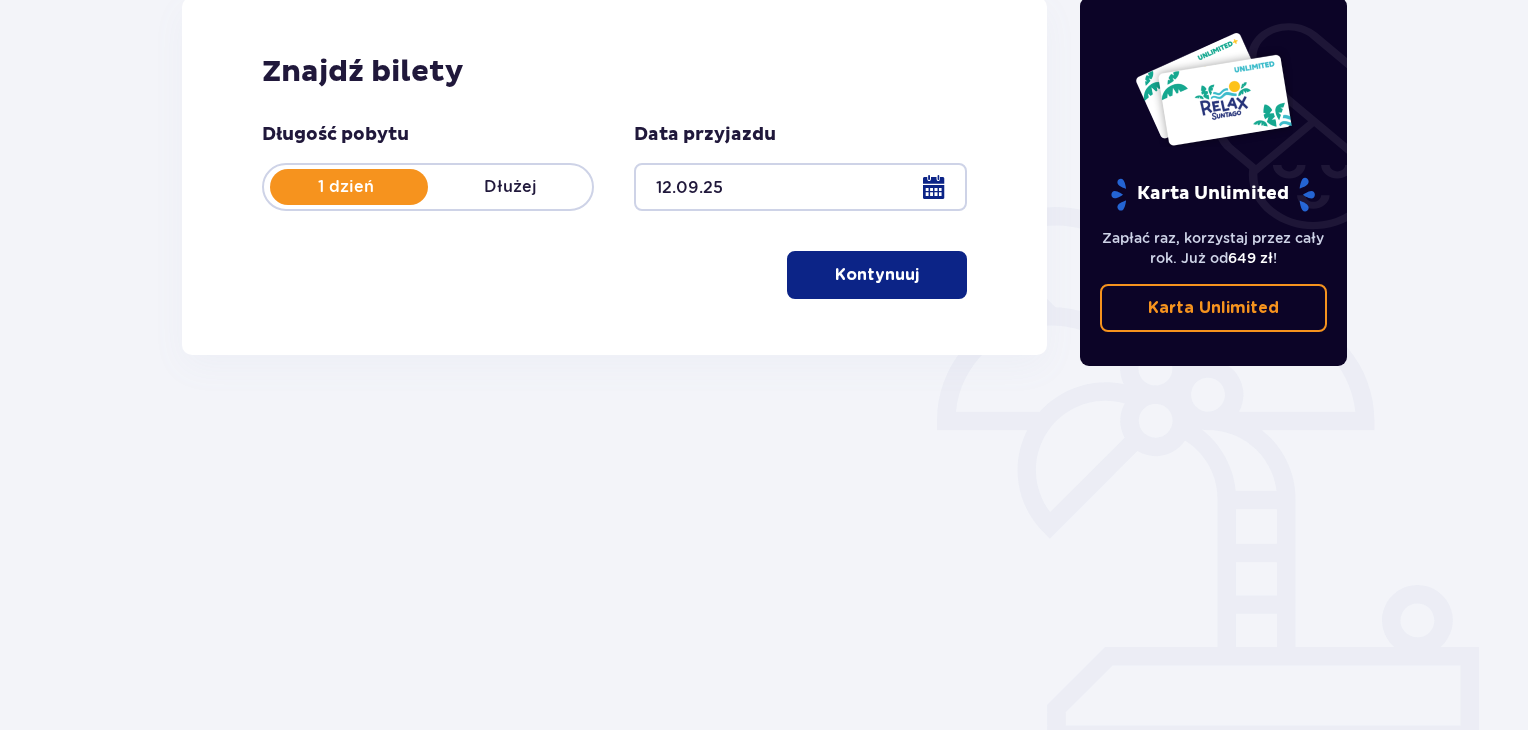 click on "Kontynuuj" at bounding box center (877, 275) 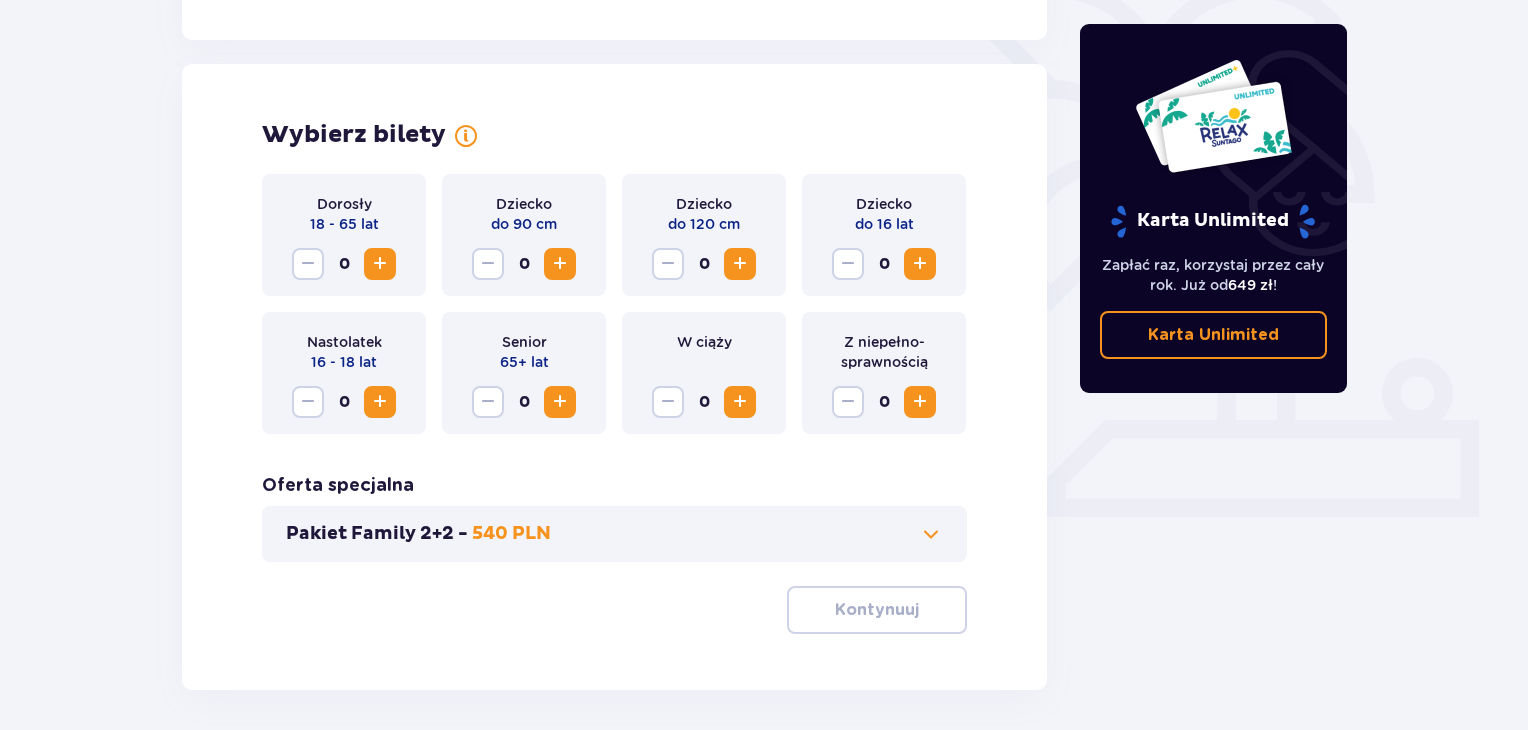 scroll, scrollTop: 556, scrollLeft: 0, axis: vertical 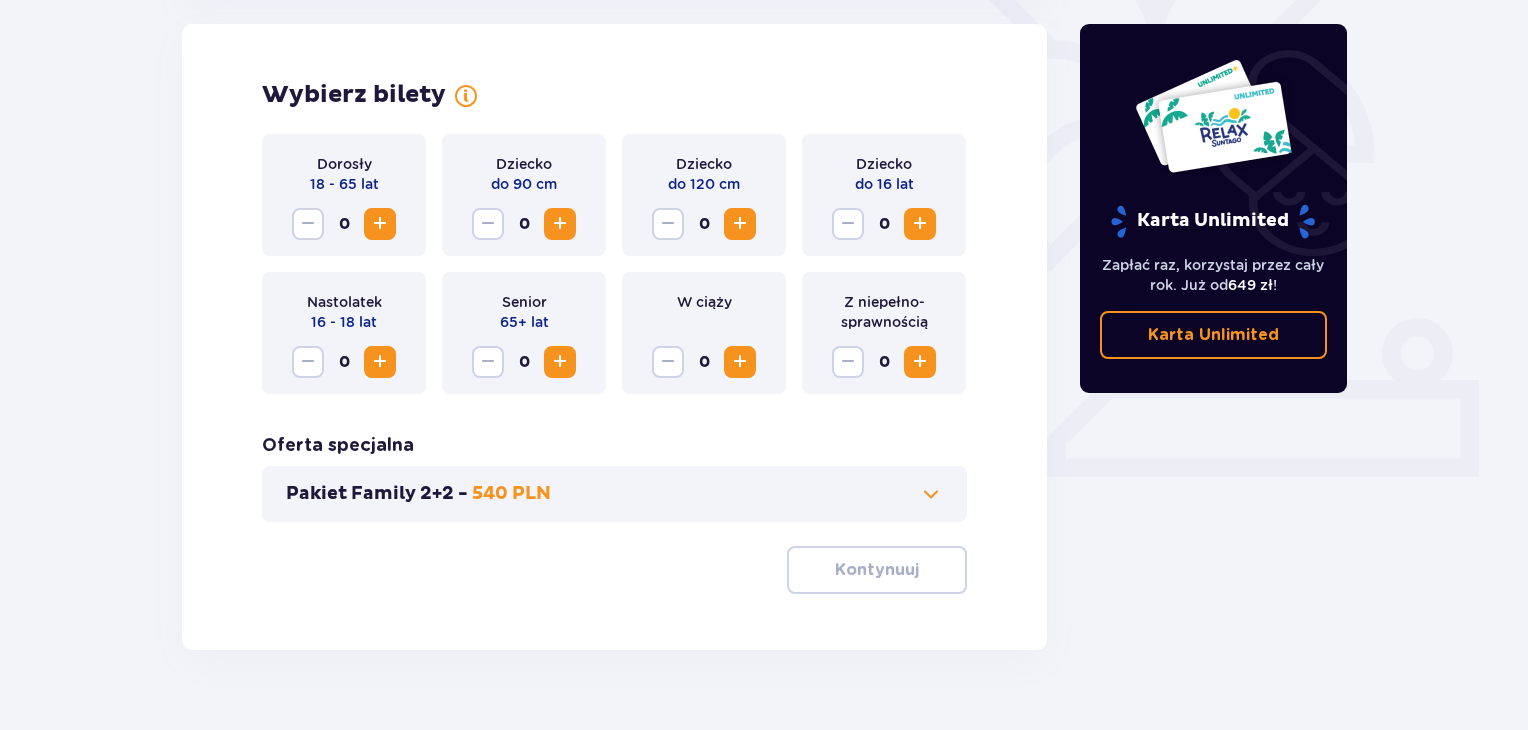 click at bounding box center [380, 224] 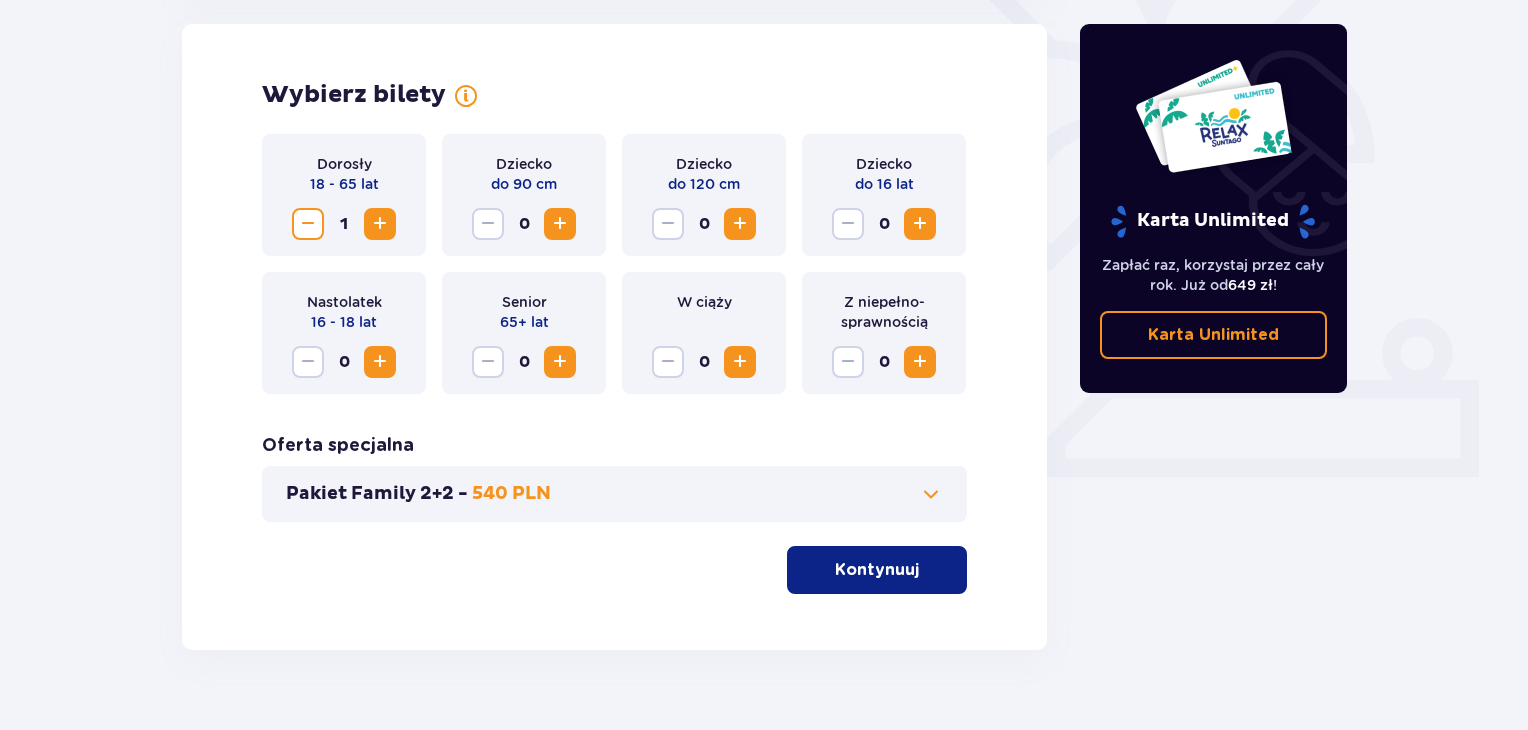 click at bounding box center [380, 224] 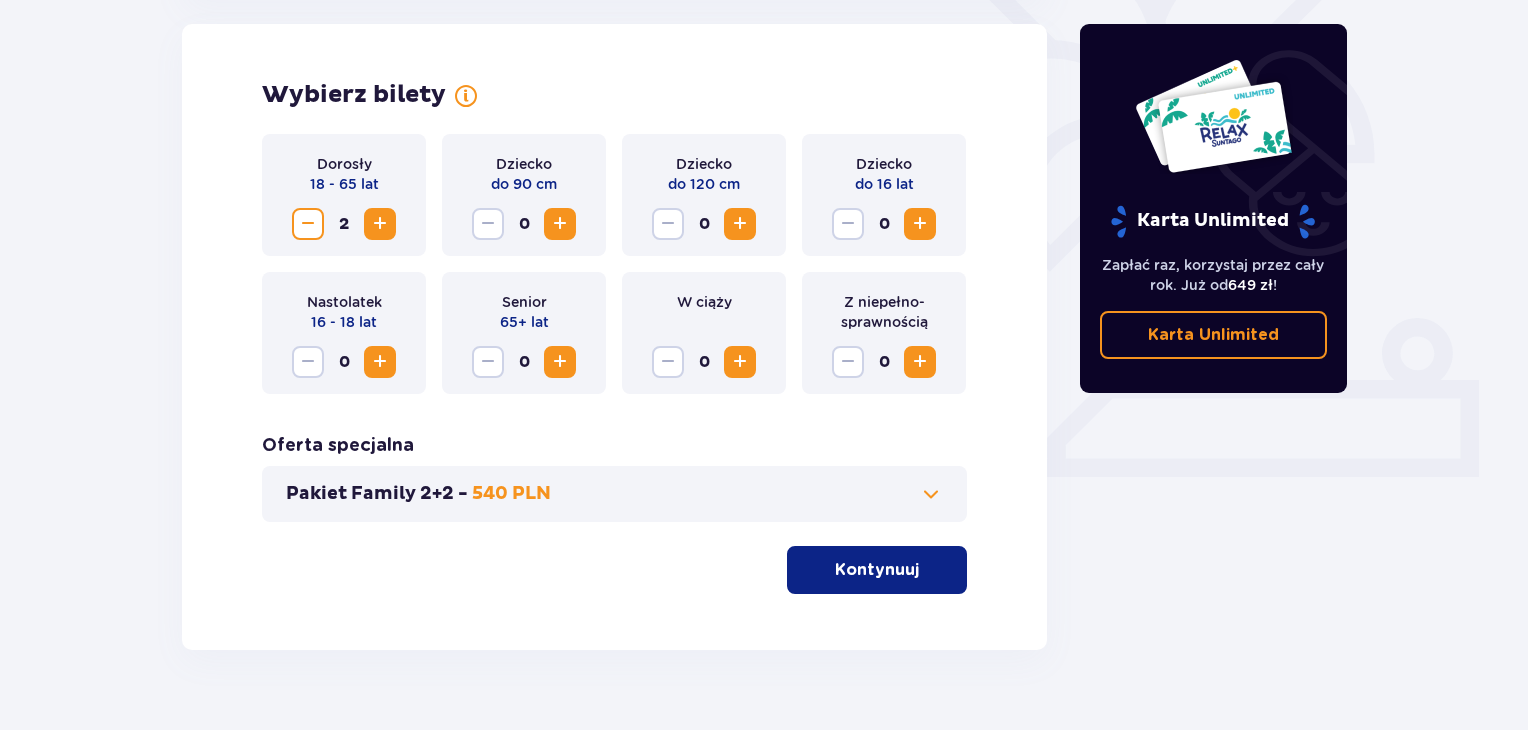 scroll, scrollTop: 596, scrollLeft: 0, axis: vertical 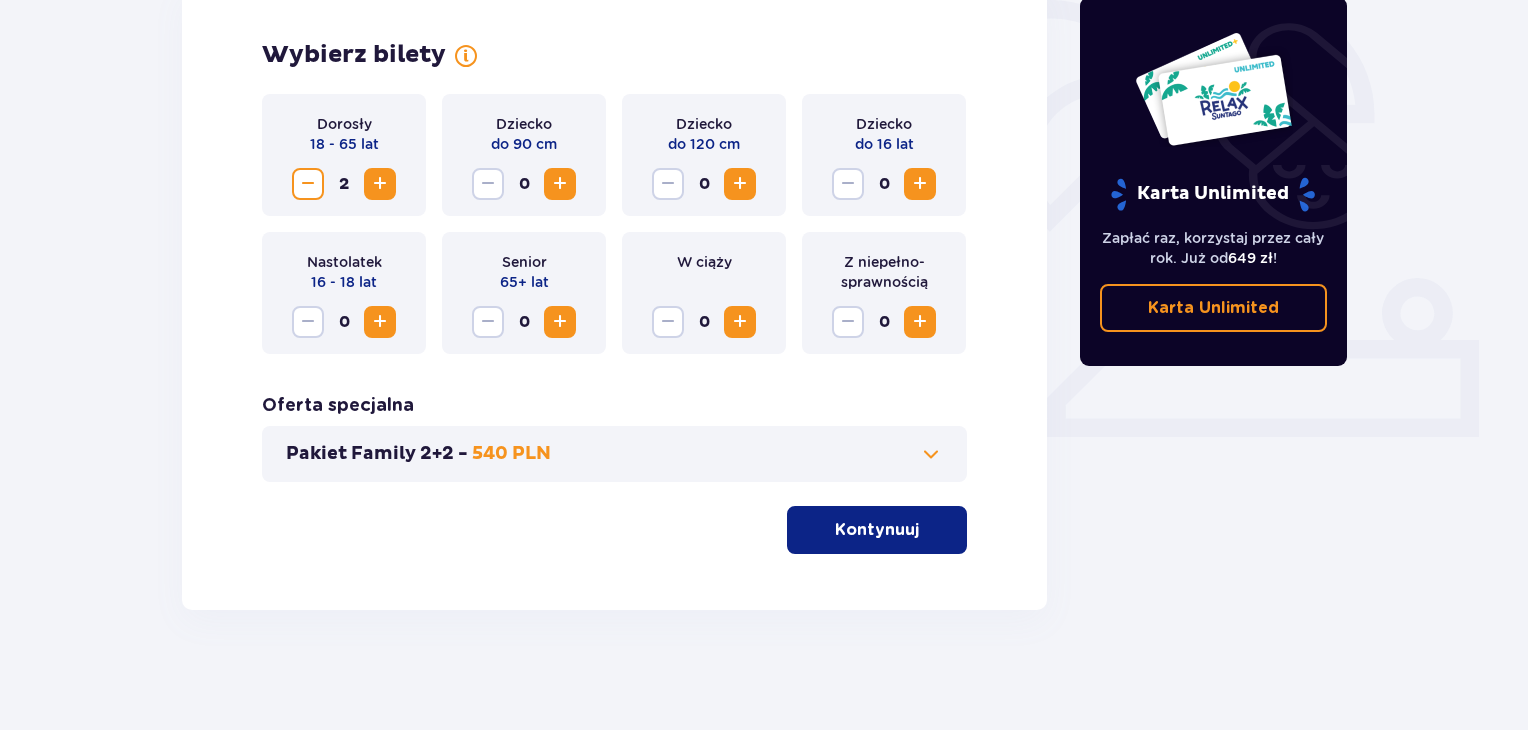 click on "Kontynuuj" at bounding box center (877, 530) 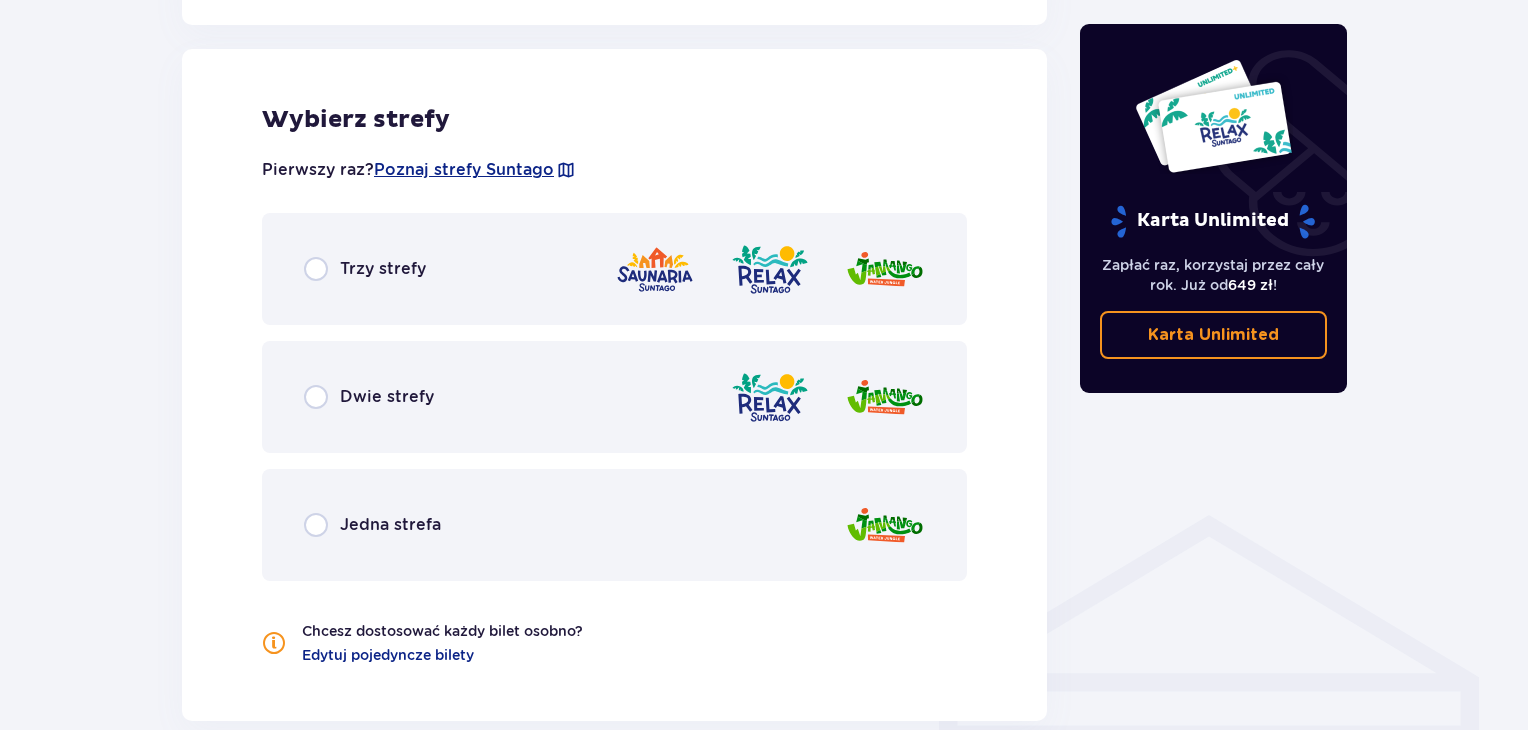 scroll, scrollTop: 1110, scrollLeft: 0, axis: vertical 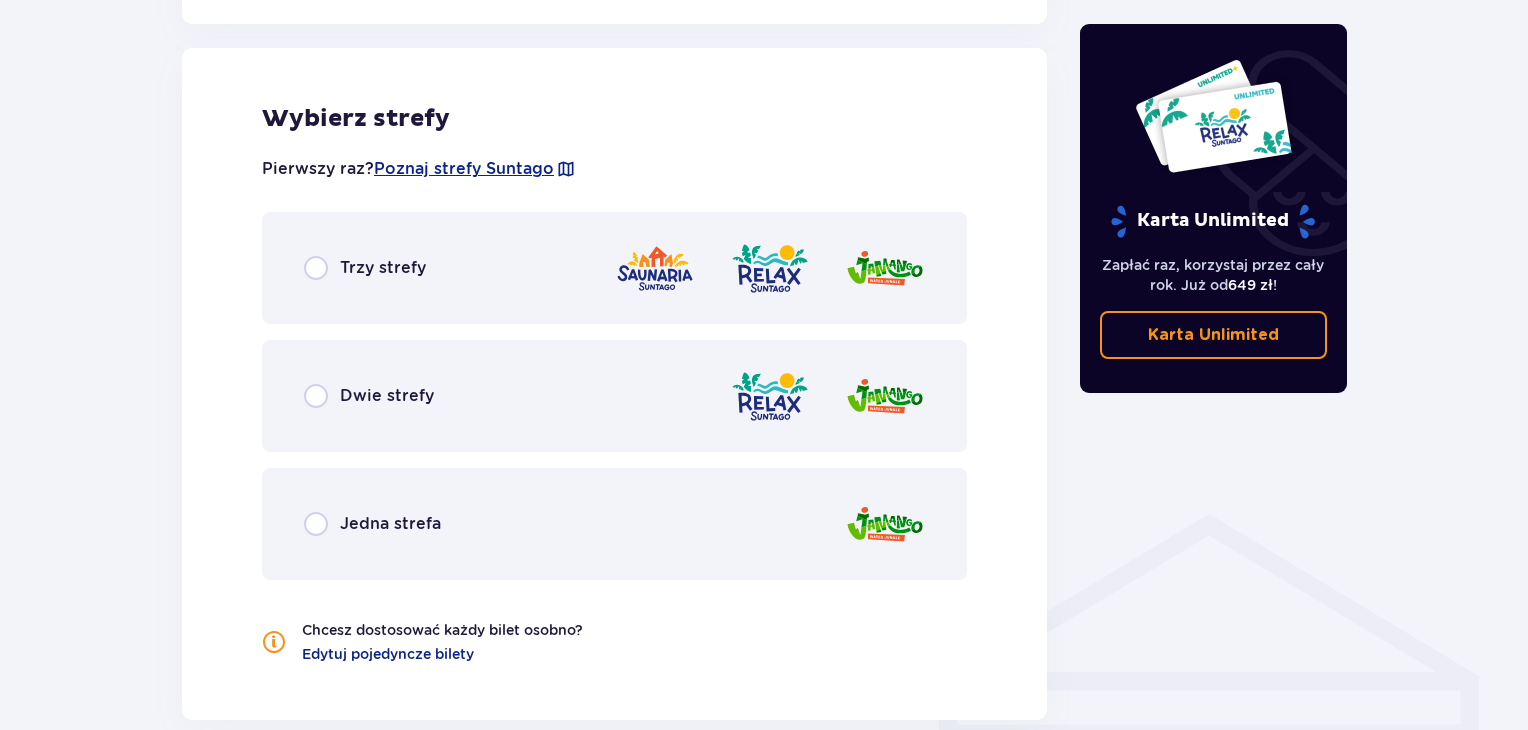 click on "Dwie strefy" at bounding box center (387, 396) 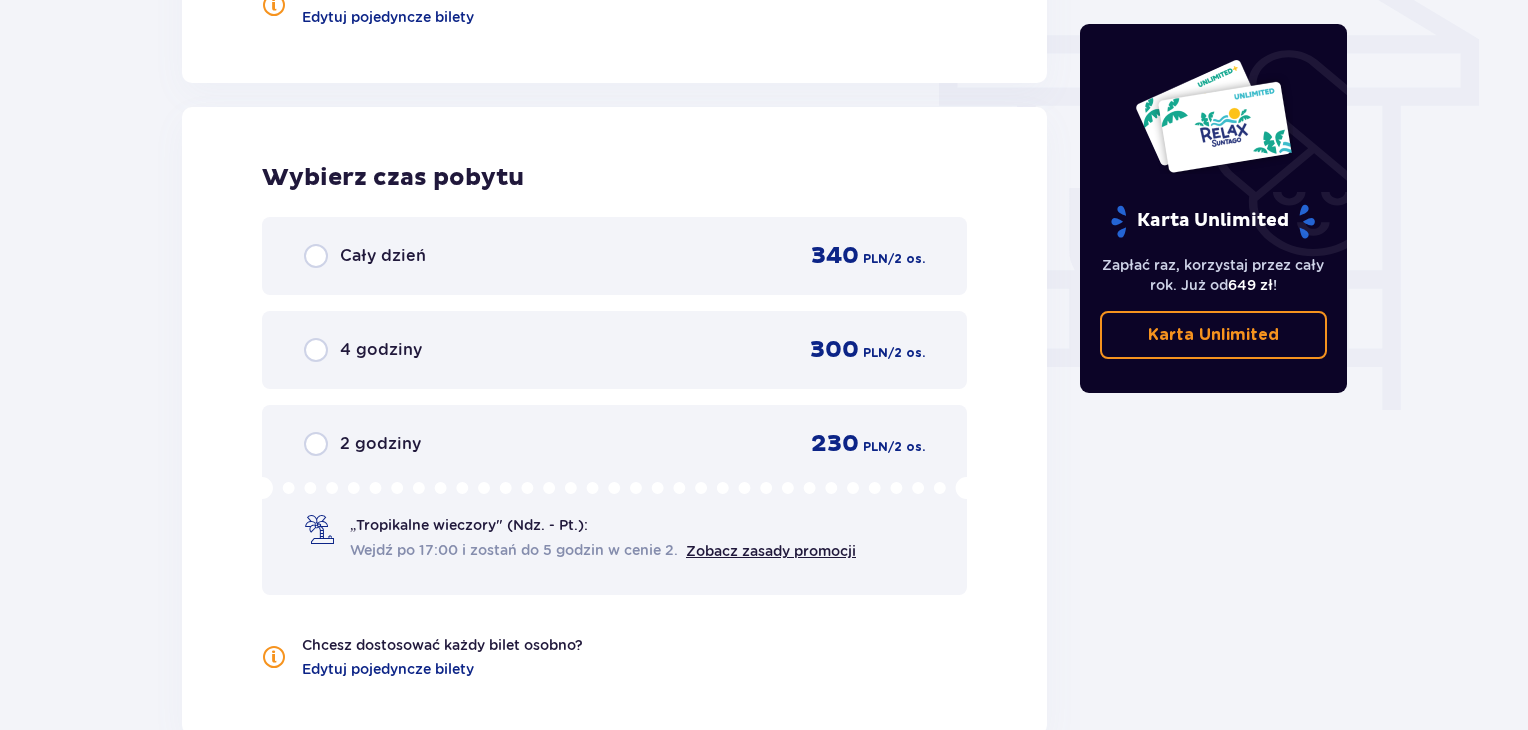 scroll, scrollTop: 1746, scrollLeft: 0, axis: vertical 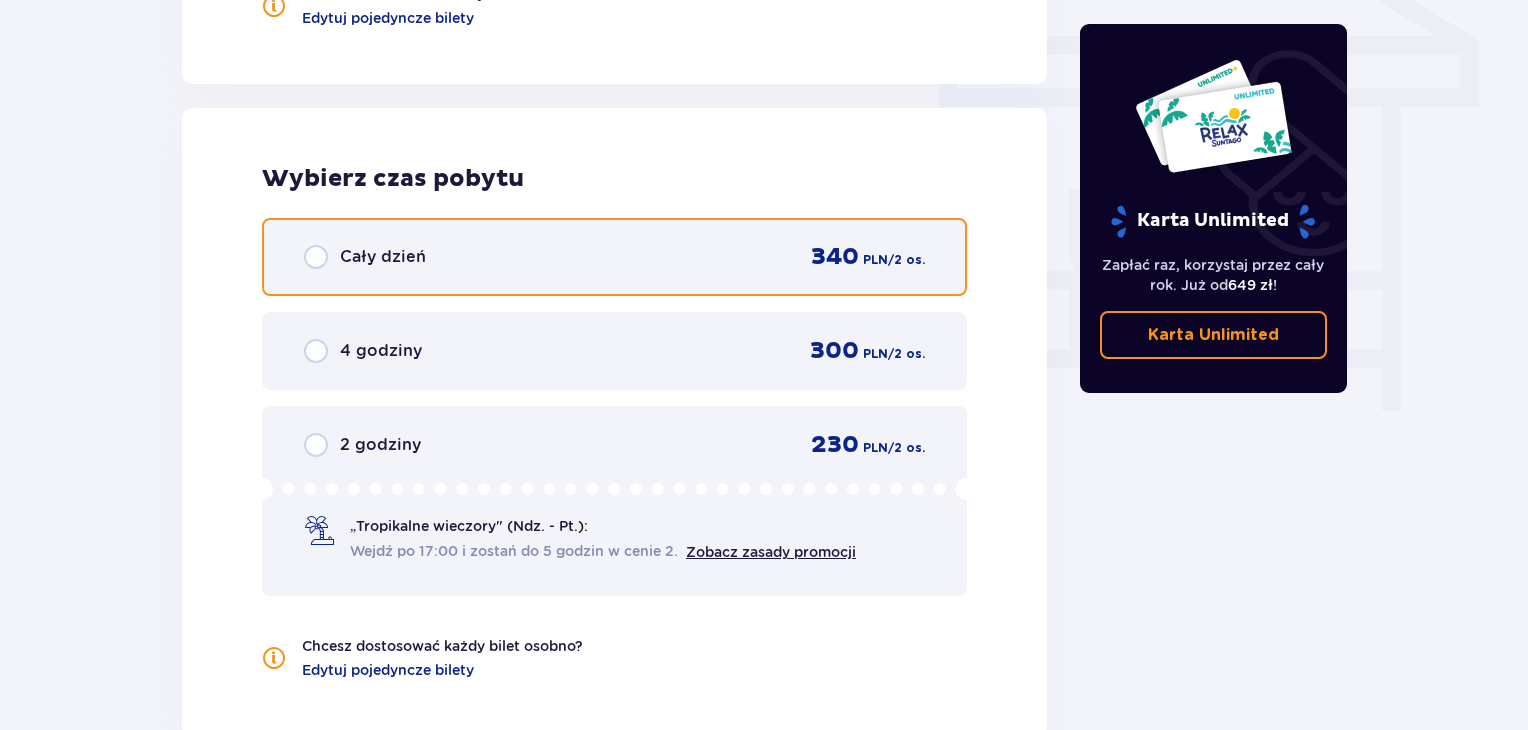 click at bounding box center (316, 257) 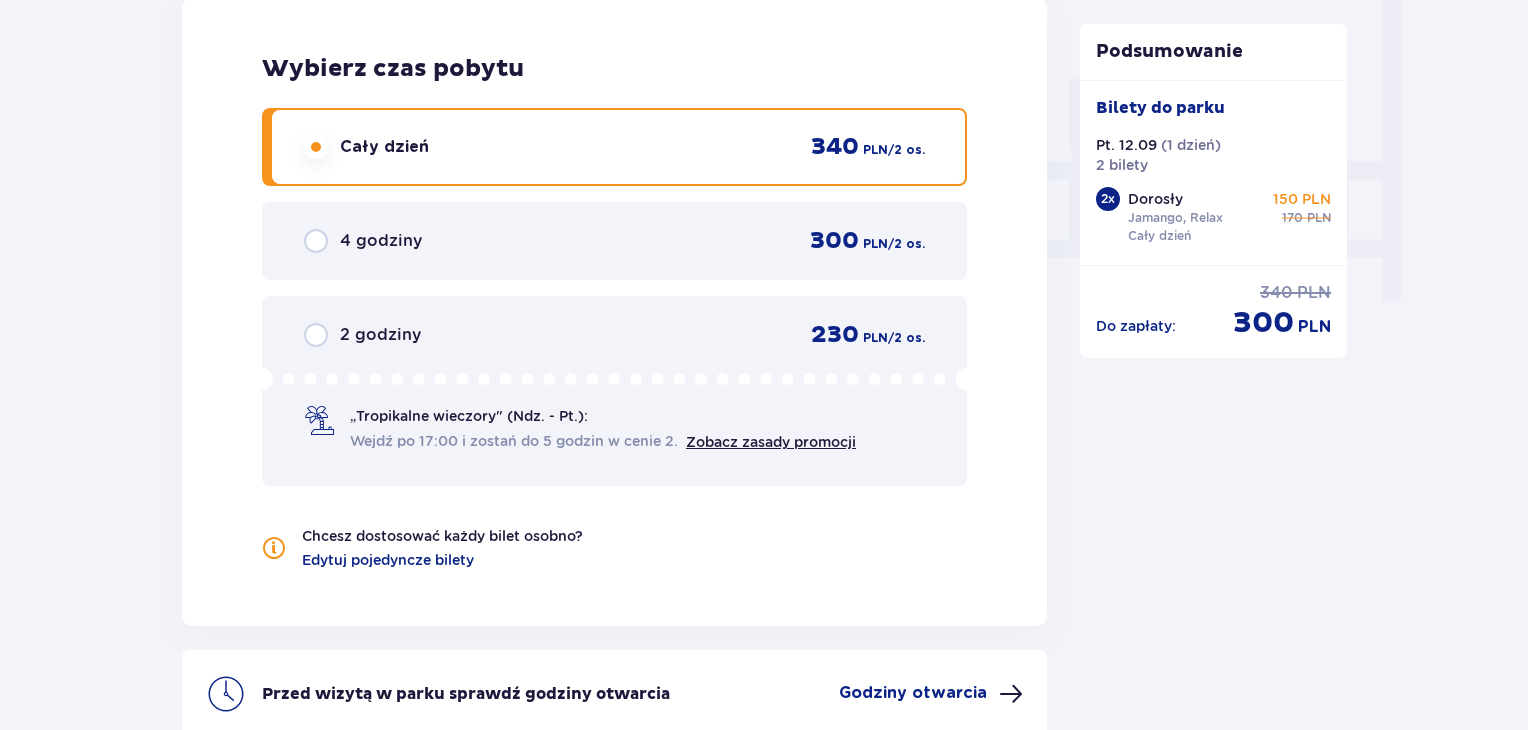 scroll, scrollTop: 1854, scrollLeft: 0, axis: vertical 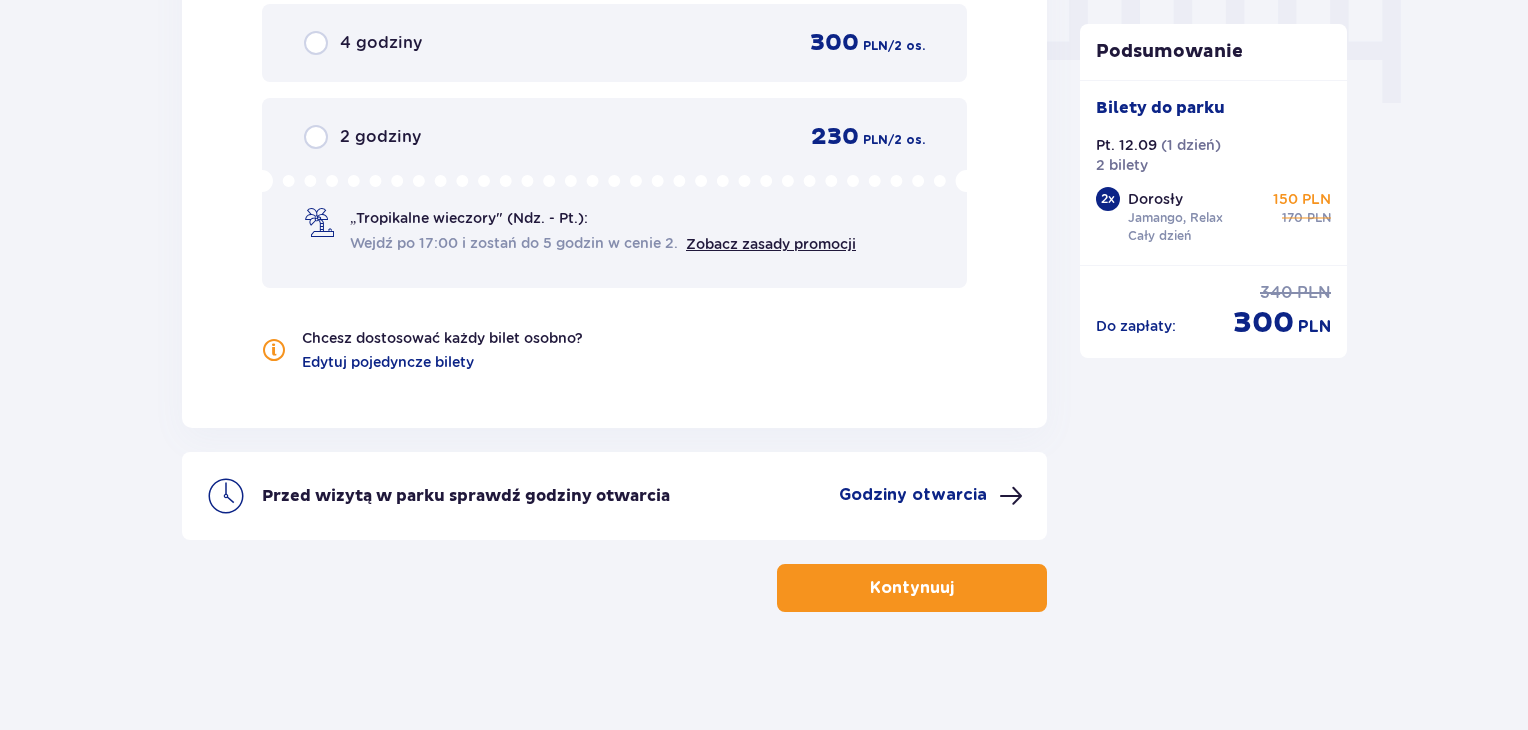 click on "Godziny otwarcia" at bounding box center [913, 495] 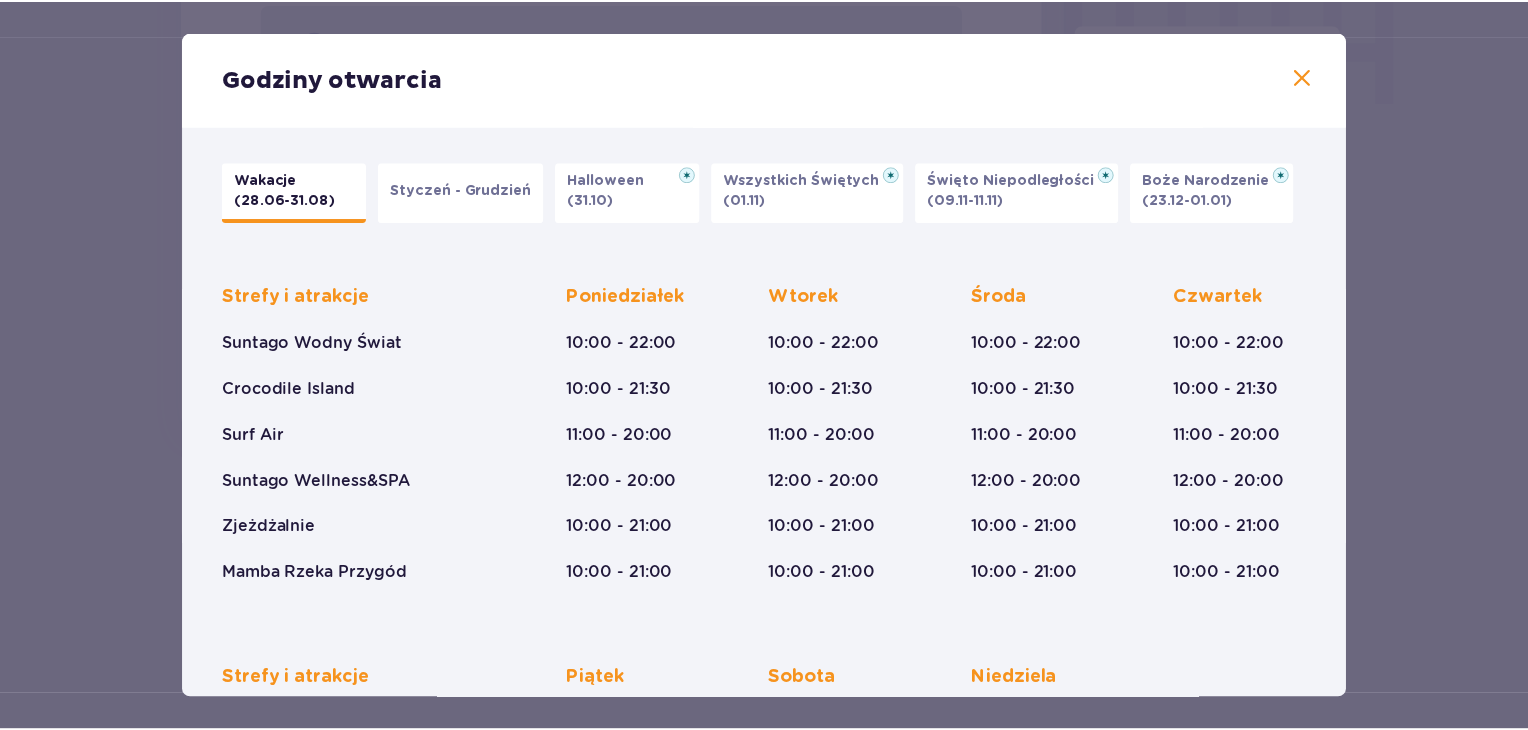 scroll, scrollTop: 308, scrollLeft: 0, axis: vertical 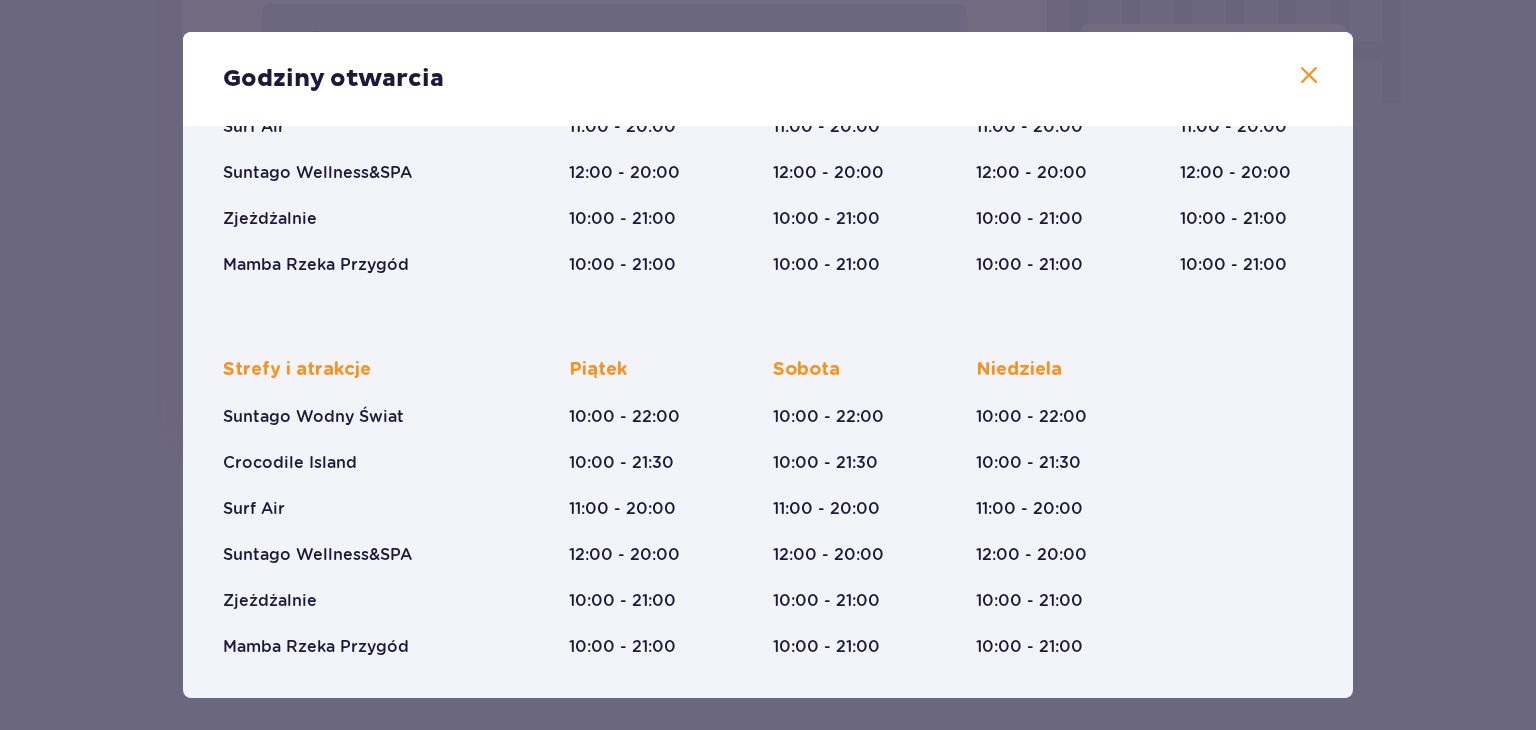 click at bounding box center (1309, 76) 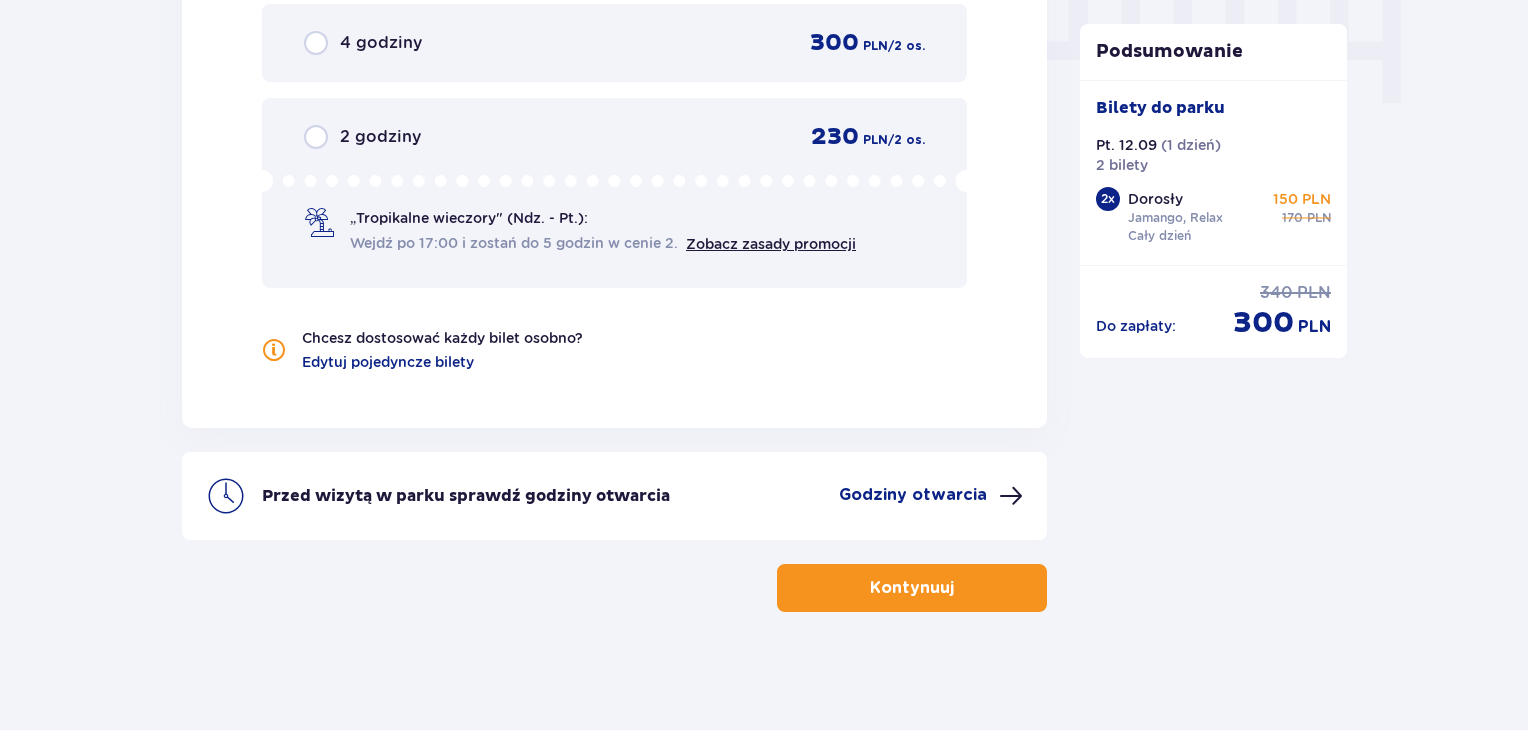 click on "Kontynuuj" at bounding box center (912, 588) 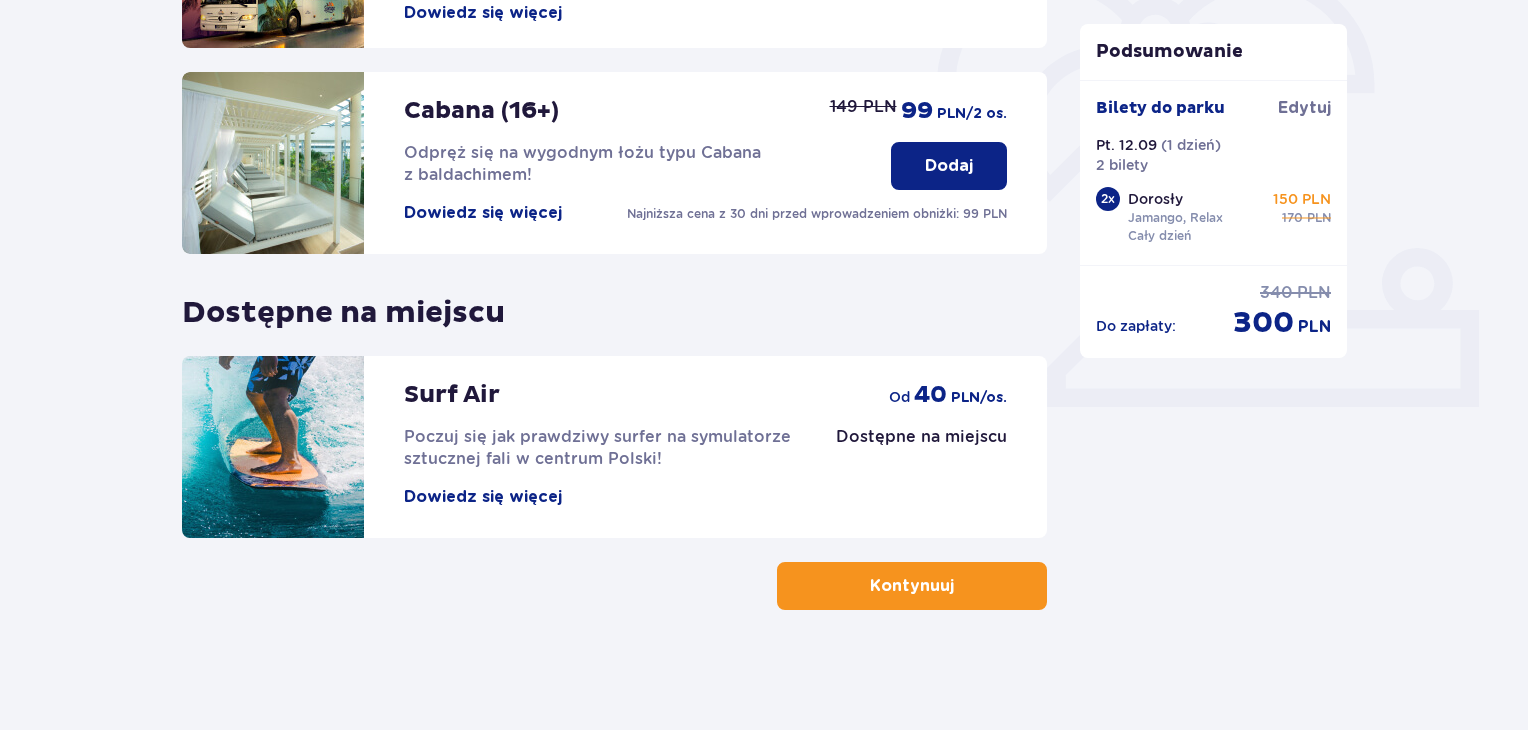 scroll, scrollTop: 626, scrollLeft: 0, axis: vertical 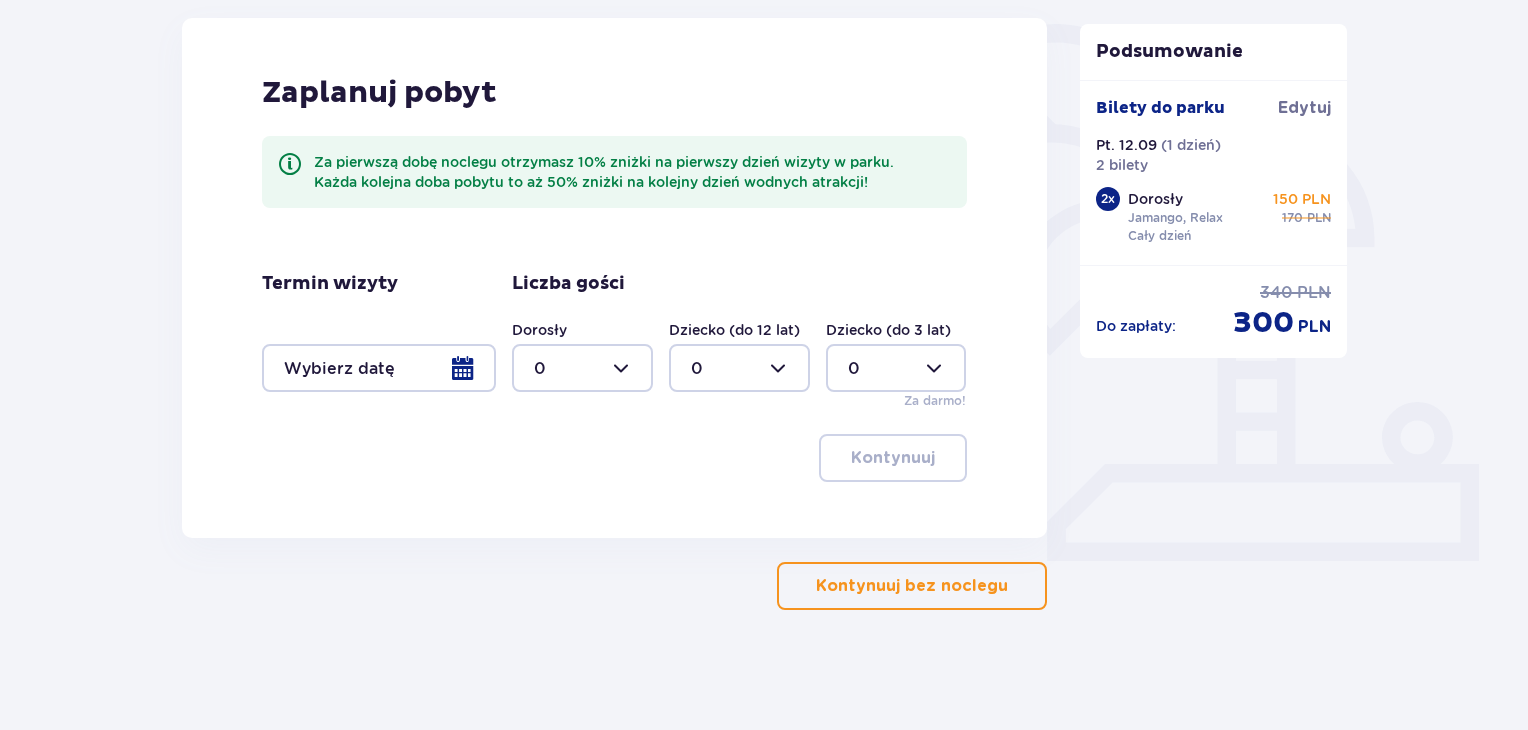 click on "Kontynuuj bez noclegu" at bounding box center [912, 586] 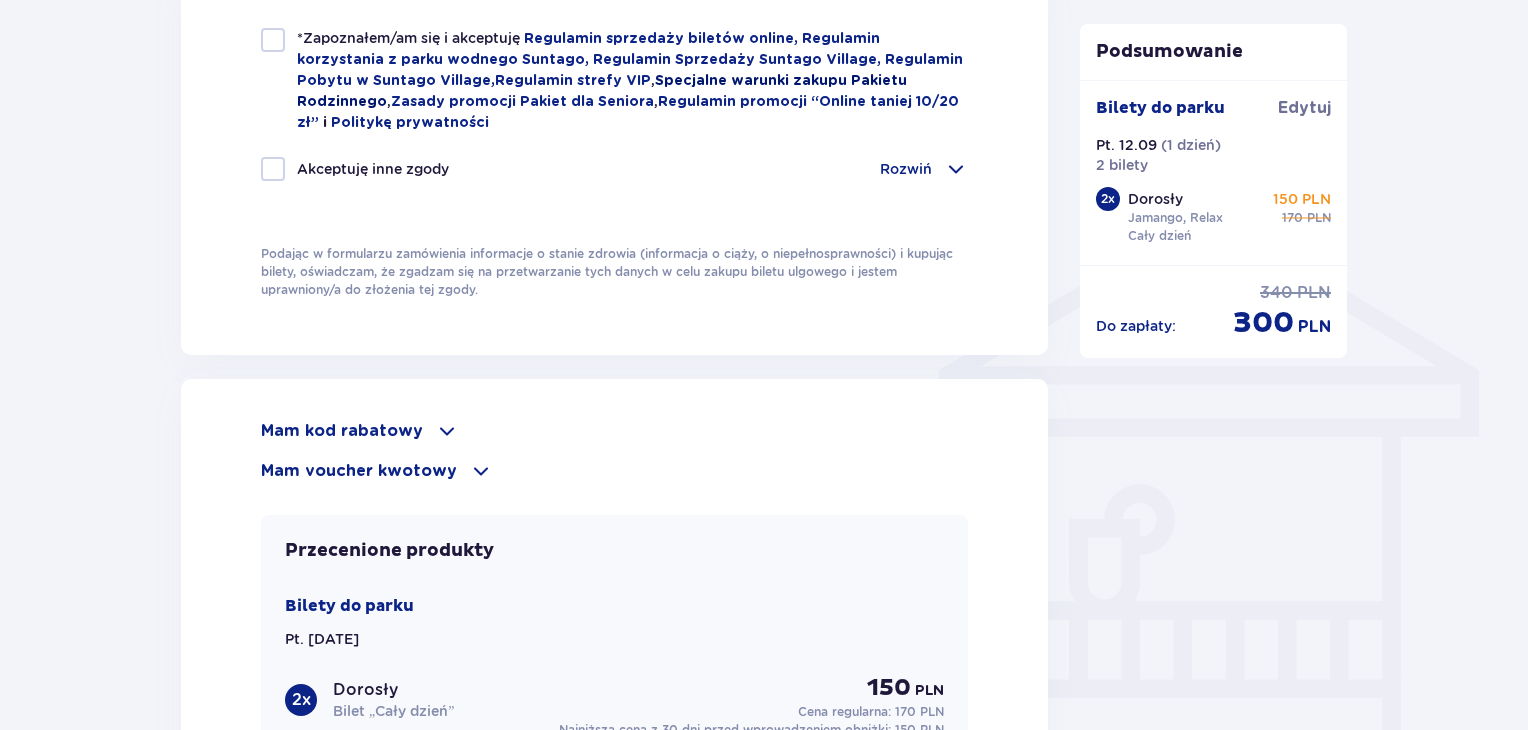 scroll, scrollTop: 1506, scrollLeft: 0, axis: vertical 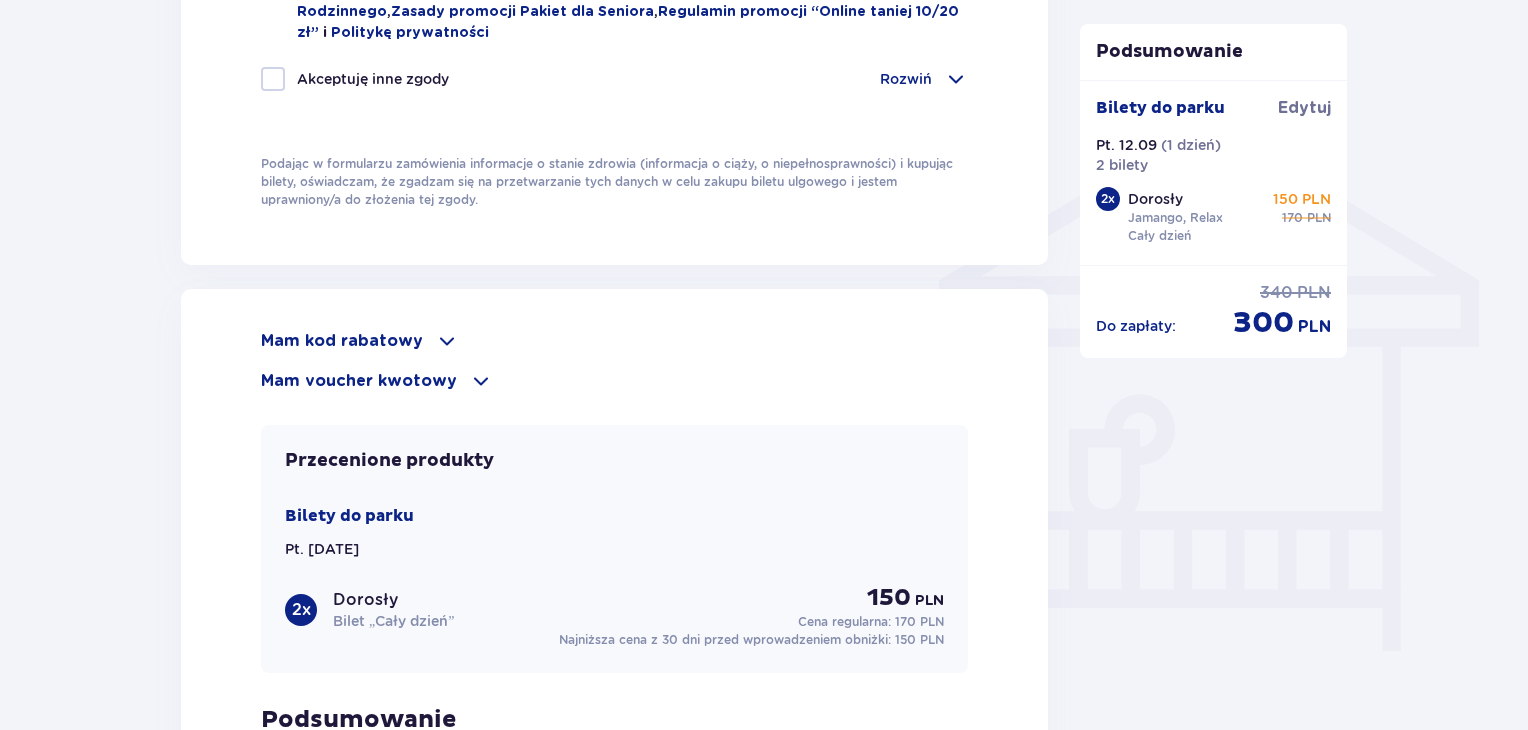 click on "Mam voucher kwotowy" at bounding box center [359, 381] 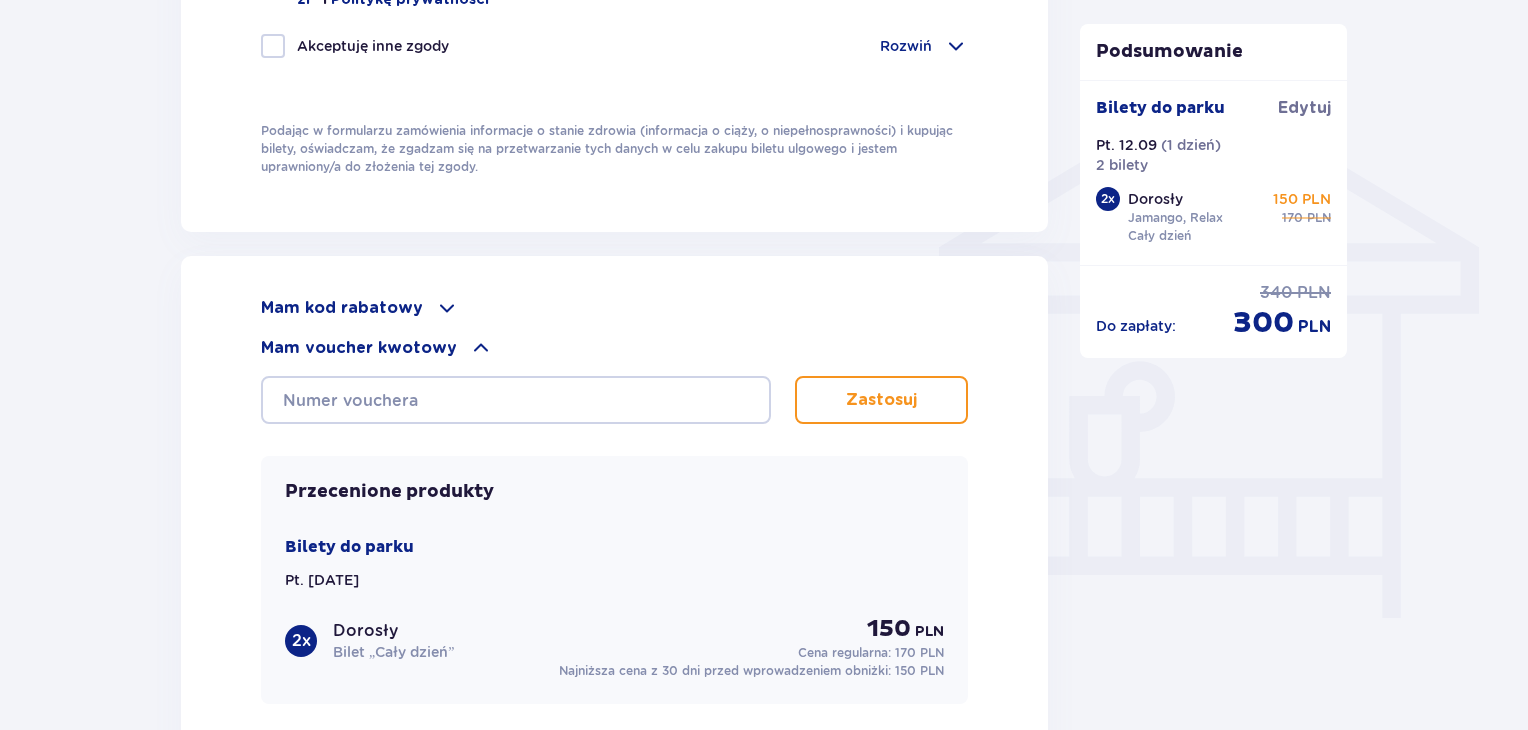 scroll, scrollTop: 1540, scrollLeft: 0, axis: vertical 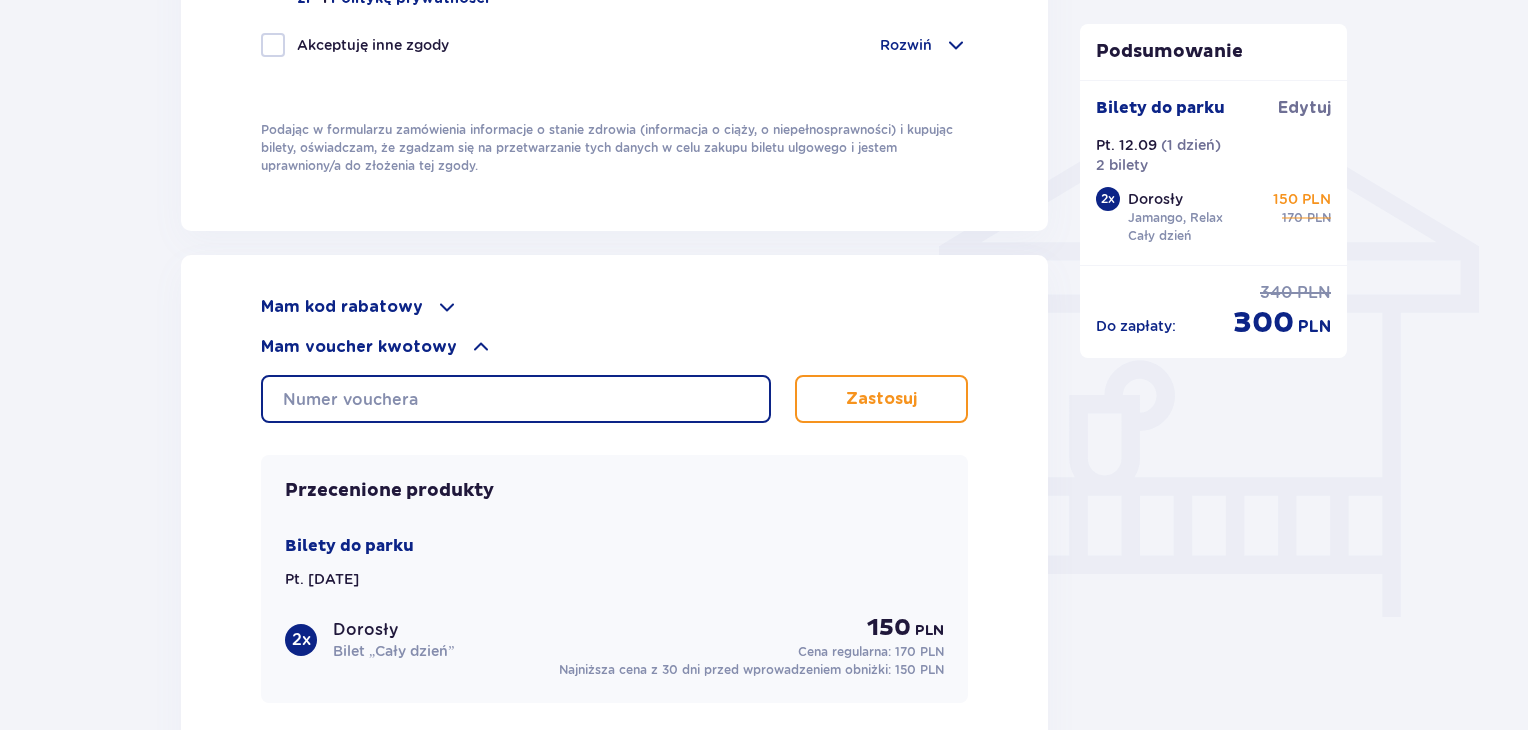 click at bounding box center (516, 399) 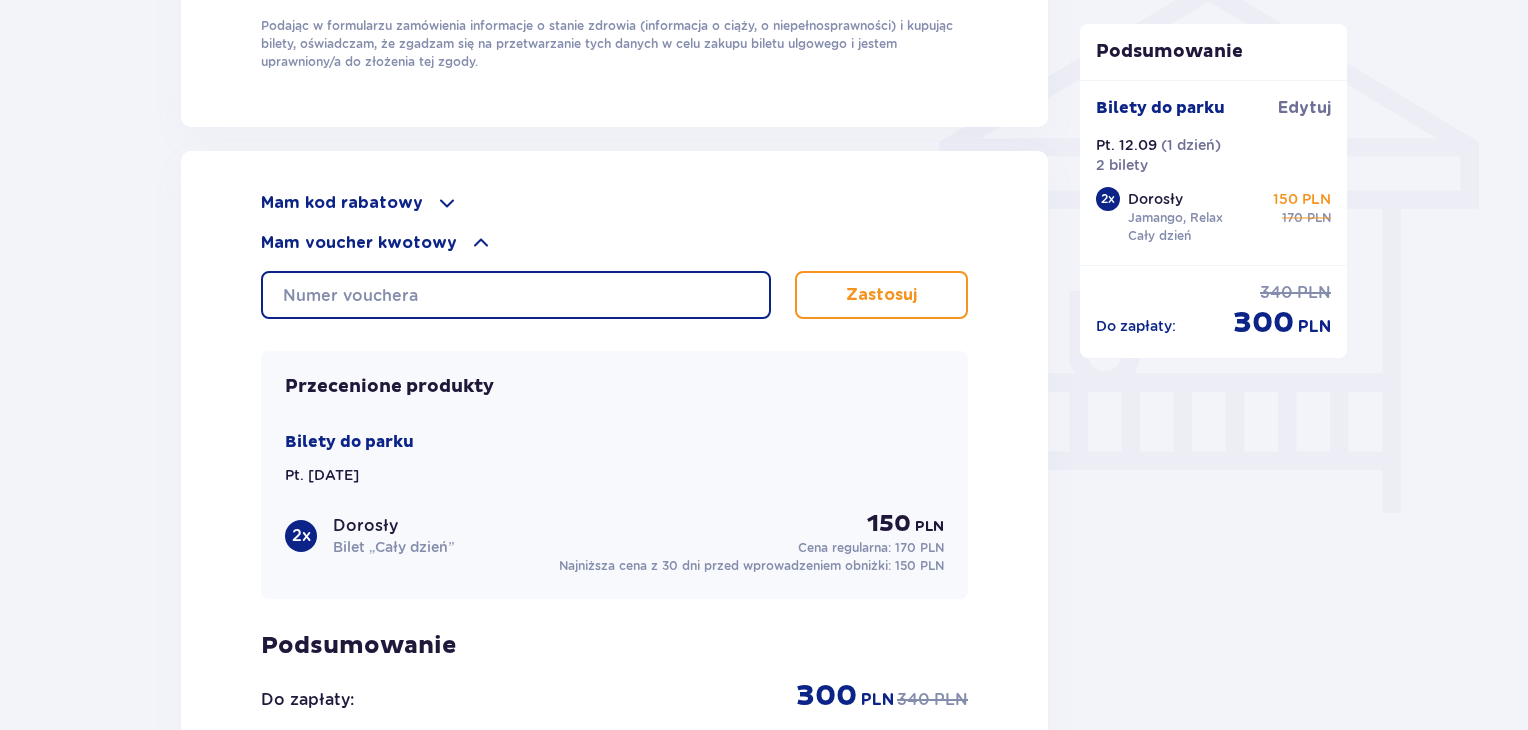 scroll, scrollTop: 1648, scrollLeft: 0, axis: vertical 